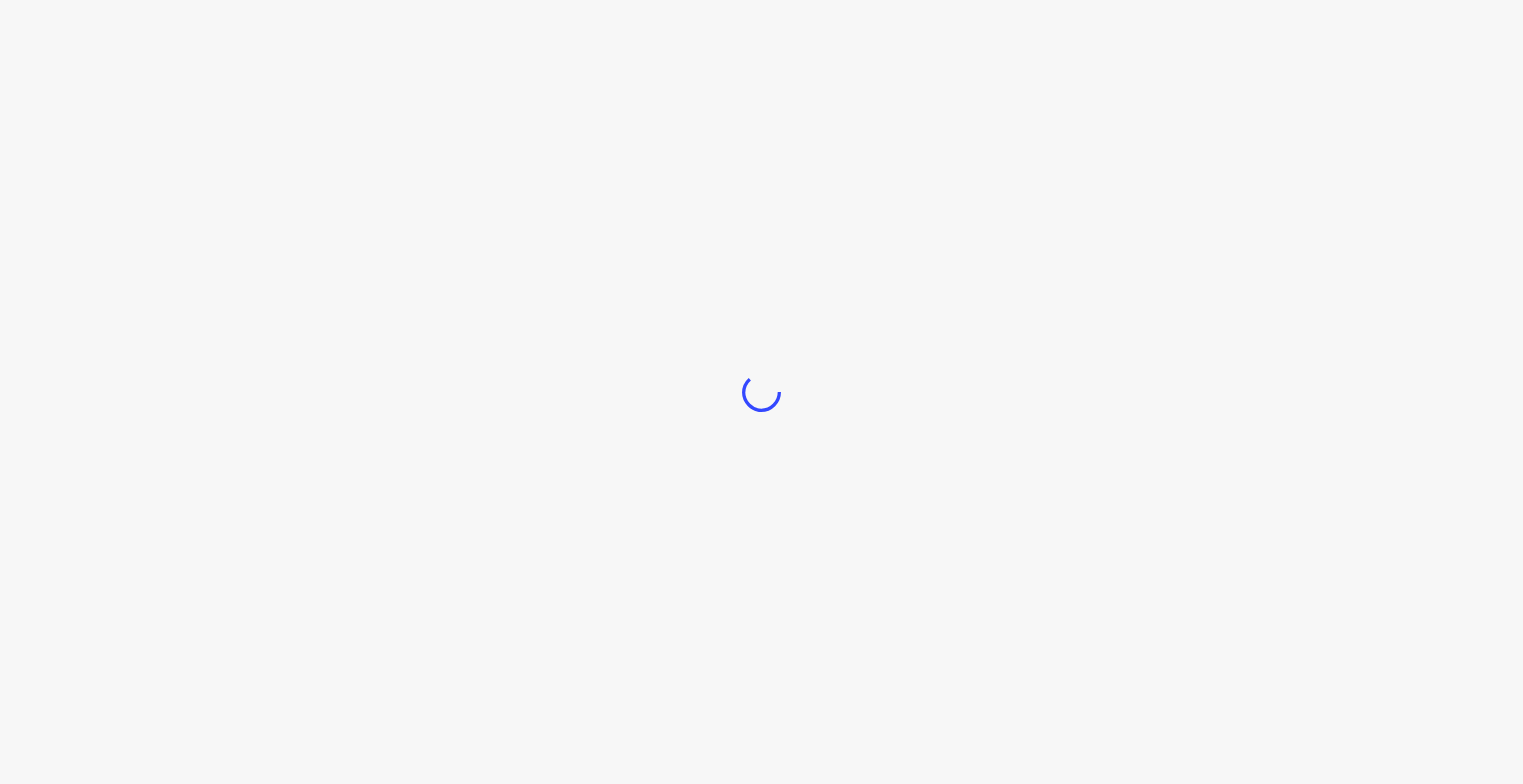 scroll, scrollTop: 0, scrollLeft: 0, axis: both 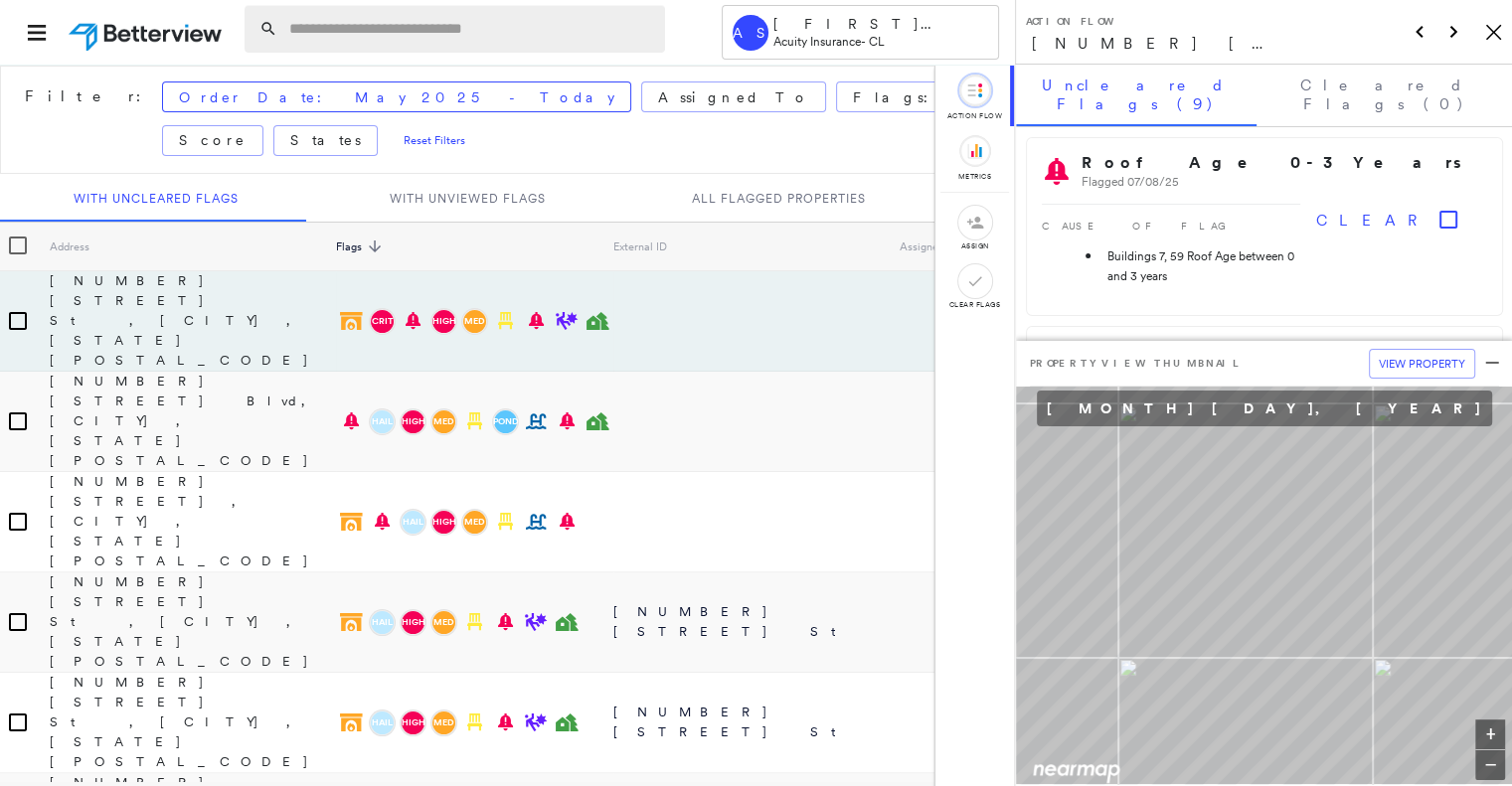 click at bounding box center [471, 29] 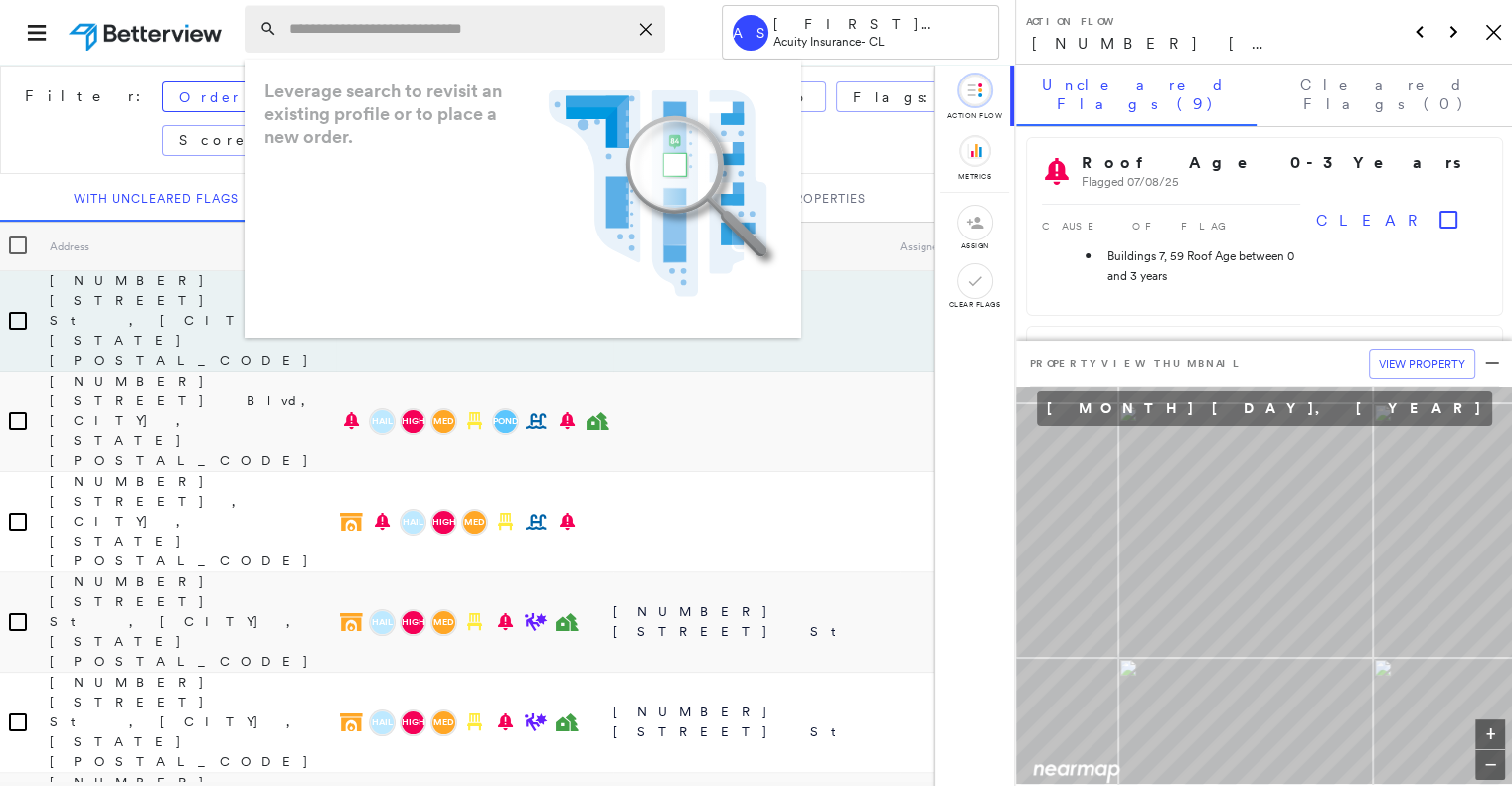 paste on "**********" 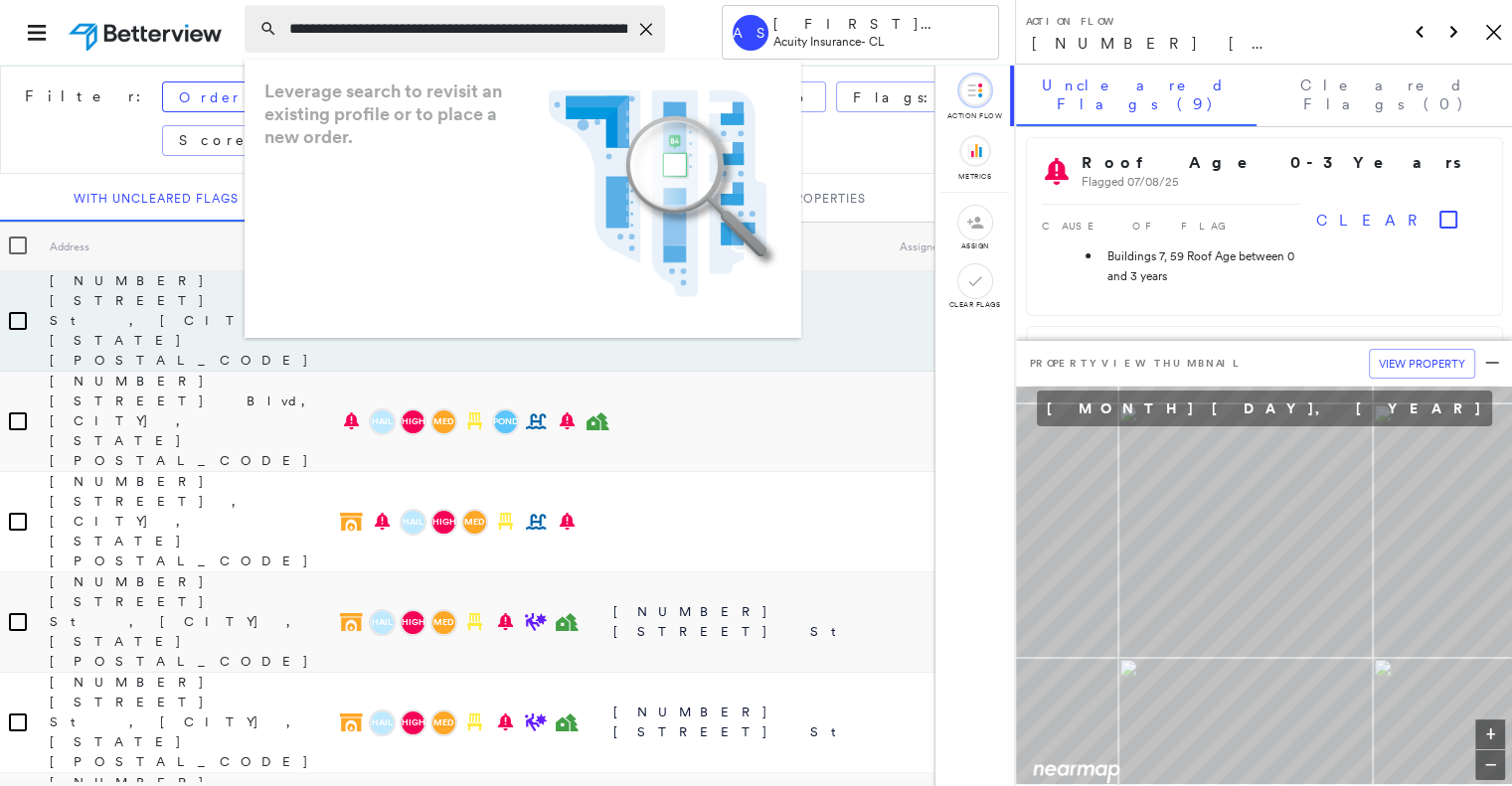 scroll, scrollTop: 0, scrollLeft: 41, axis: horizontal 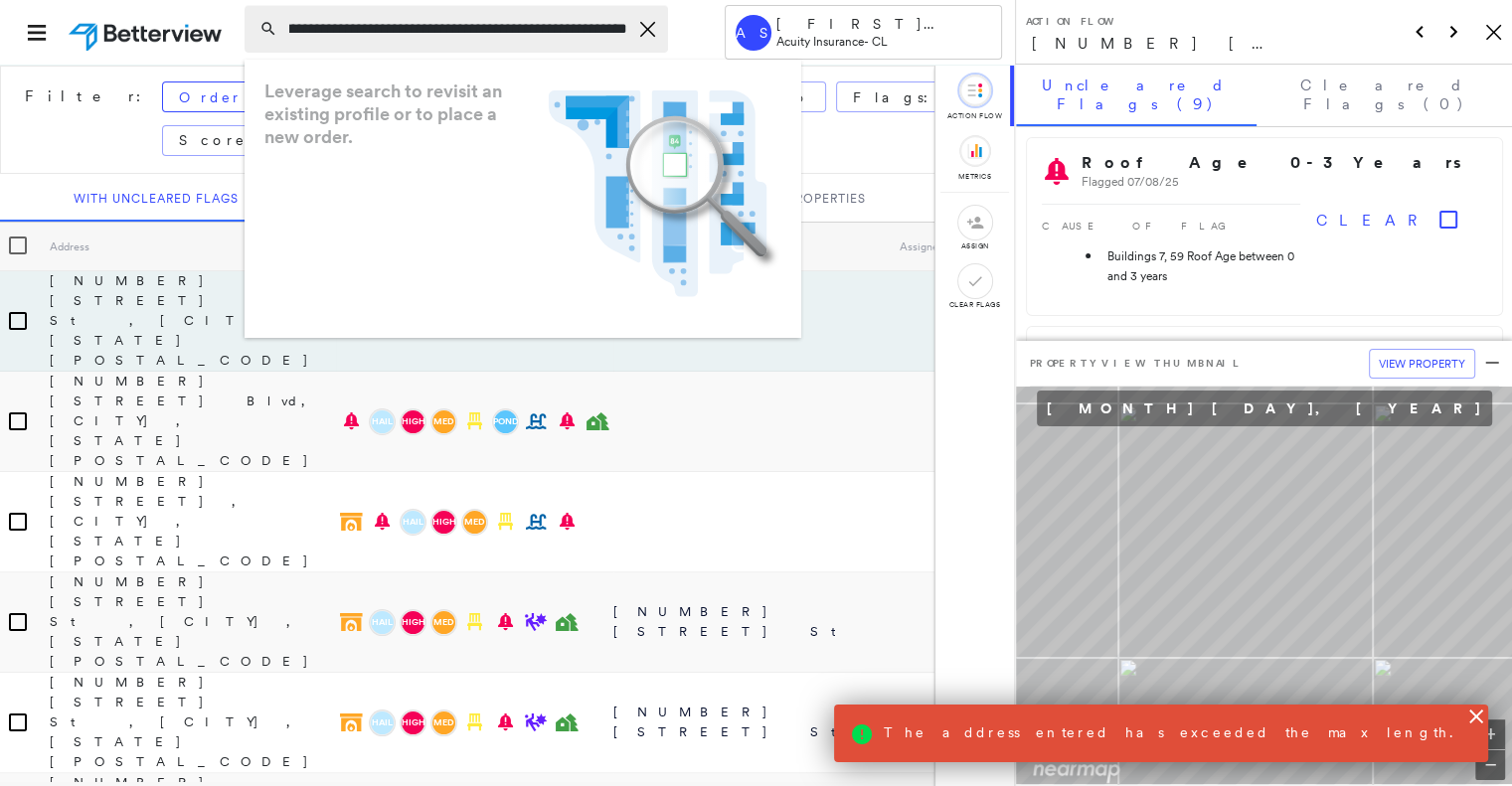 click on "**********" at bounding box center [458, 29] 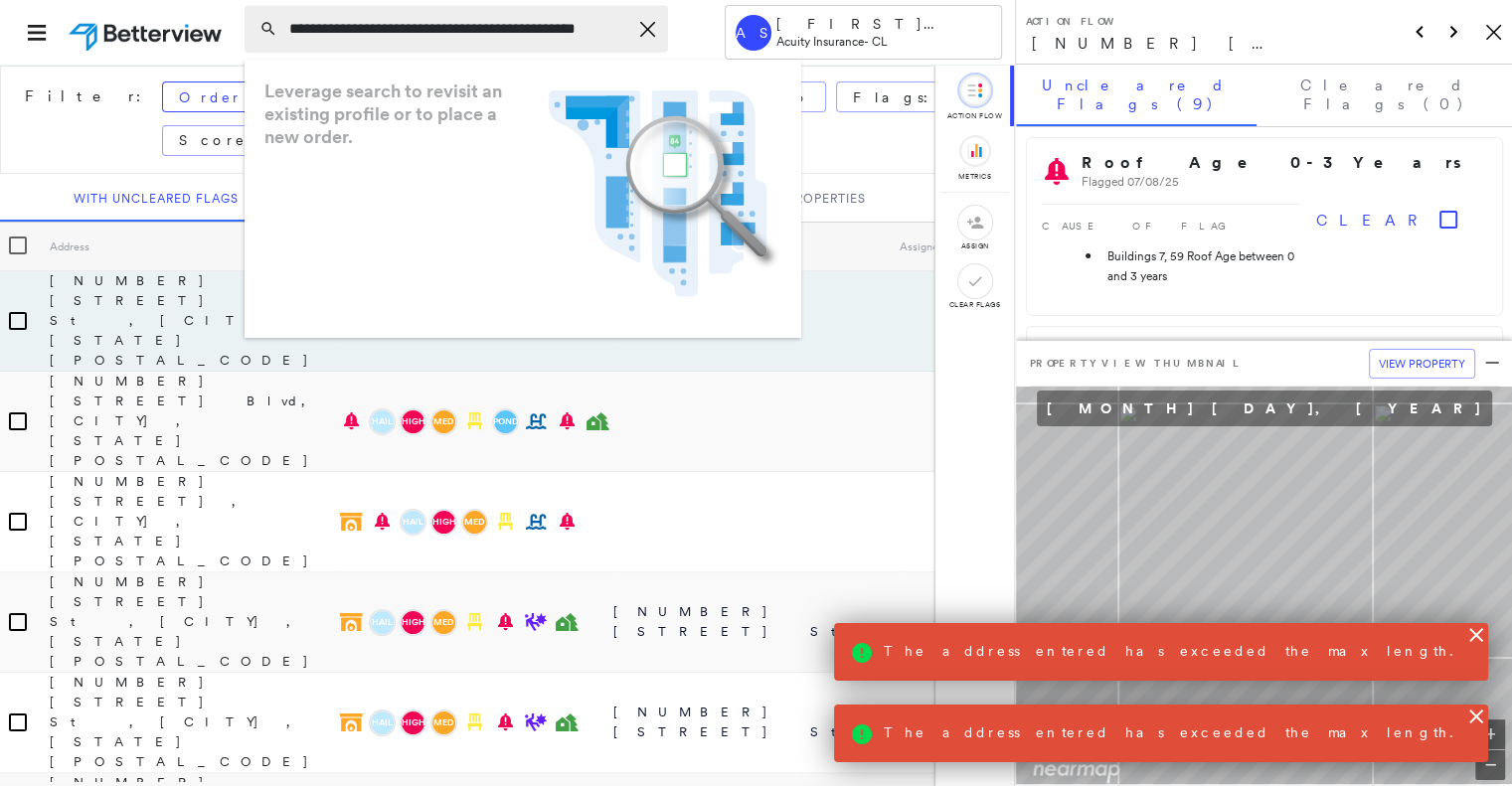 scroll, scrollTop: 0, scrollLeft: 0, axis: both 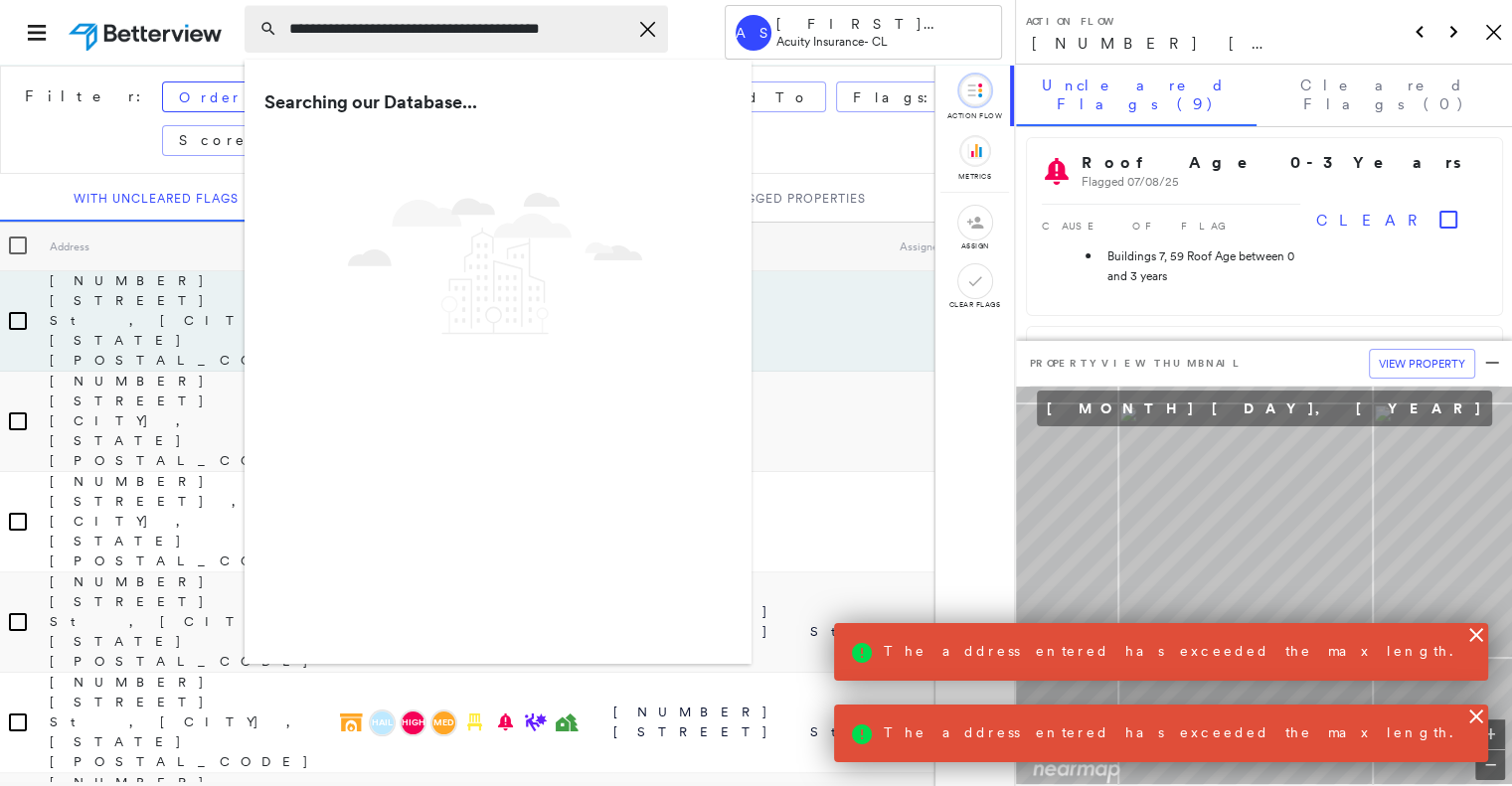 click on "**********" at bounding box center (458, 29) 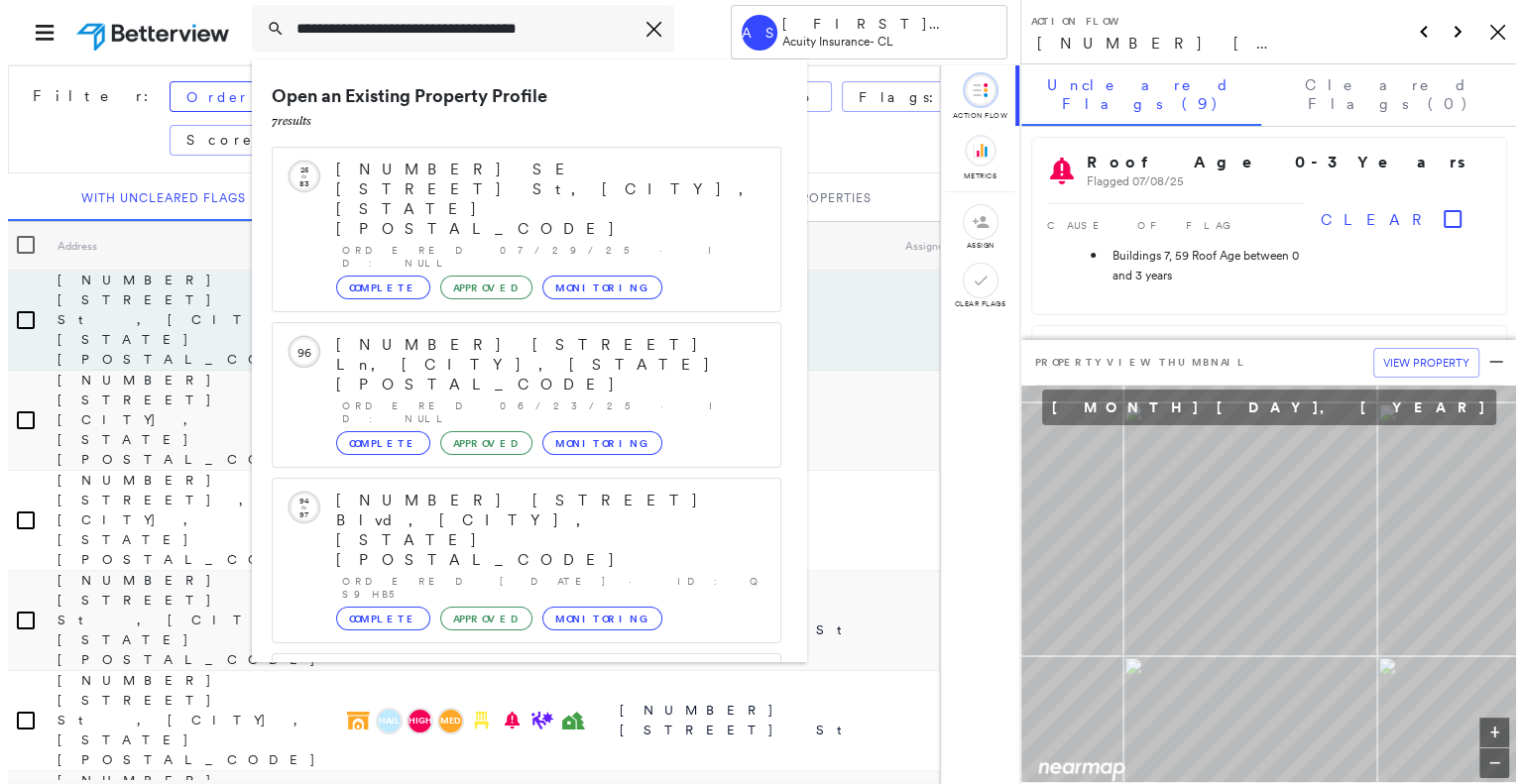 scroll, scrollTop: 206, scrollLeft: 0, axis: vertical 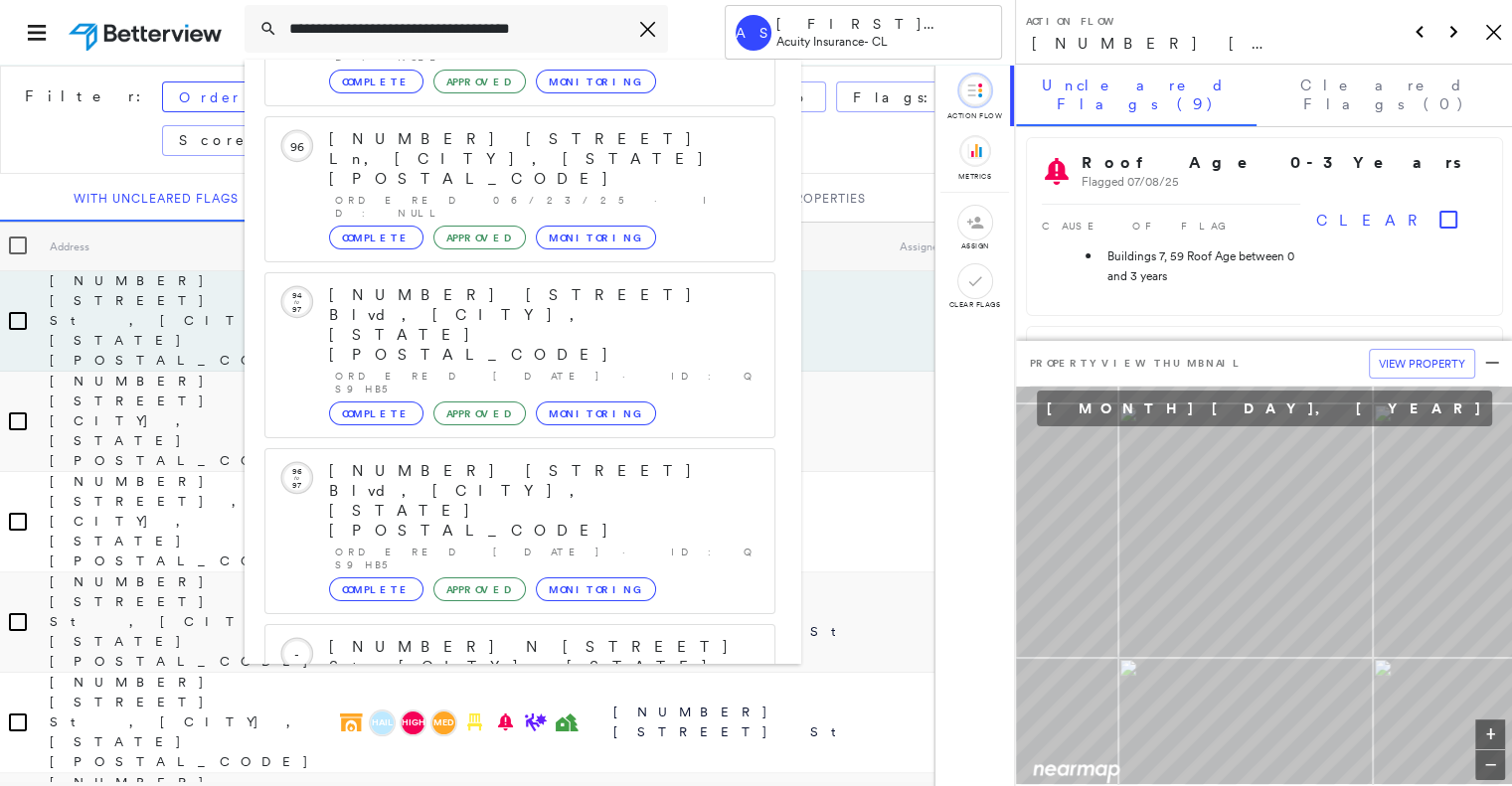 type on "**********" 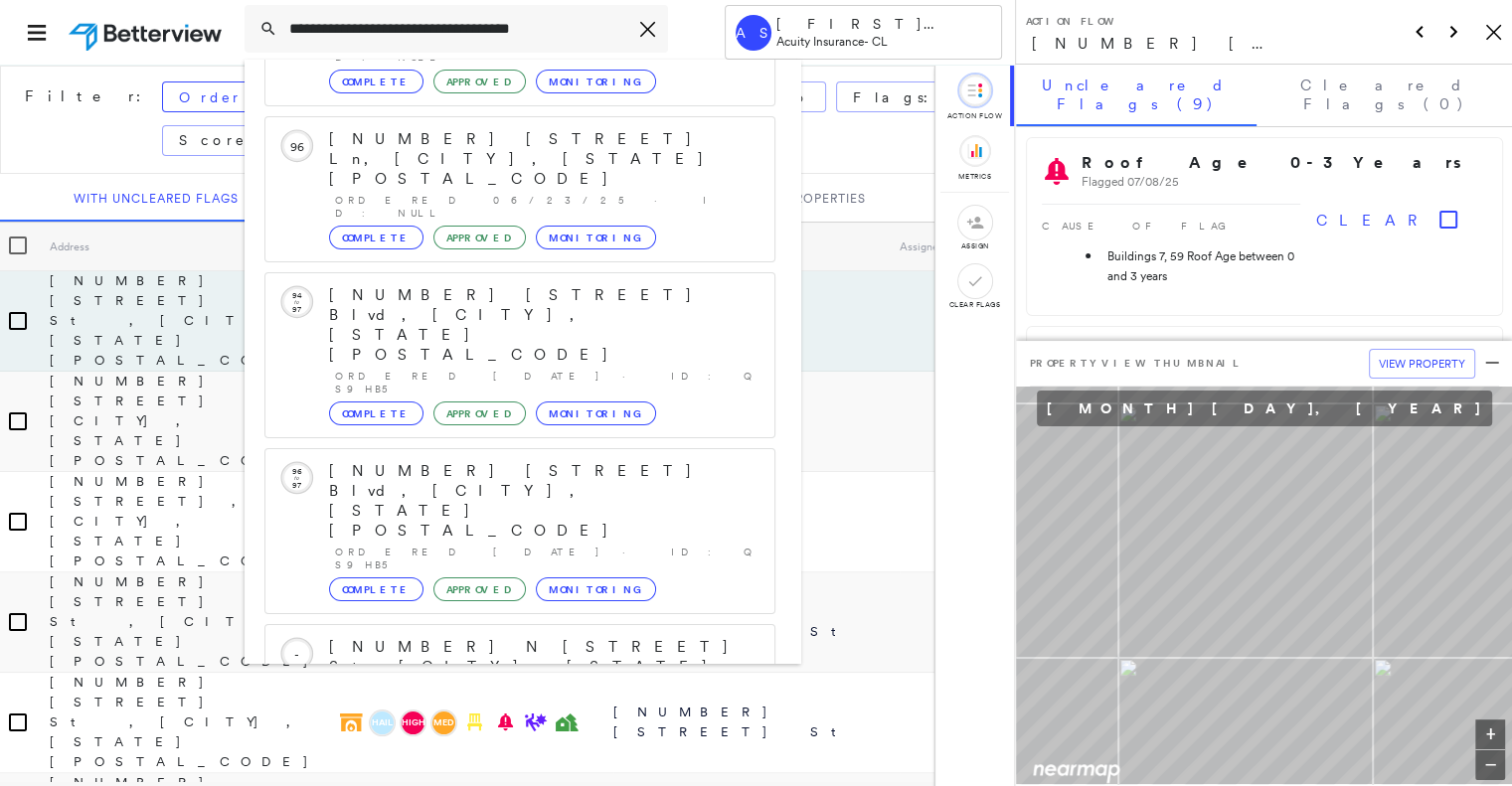 click on "[NUMBER] S [STREET] Rd, [CITY], [STATE] [POSTAL_CODE]" at bounding box center [498, 957] 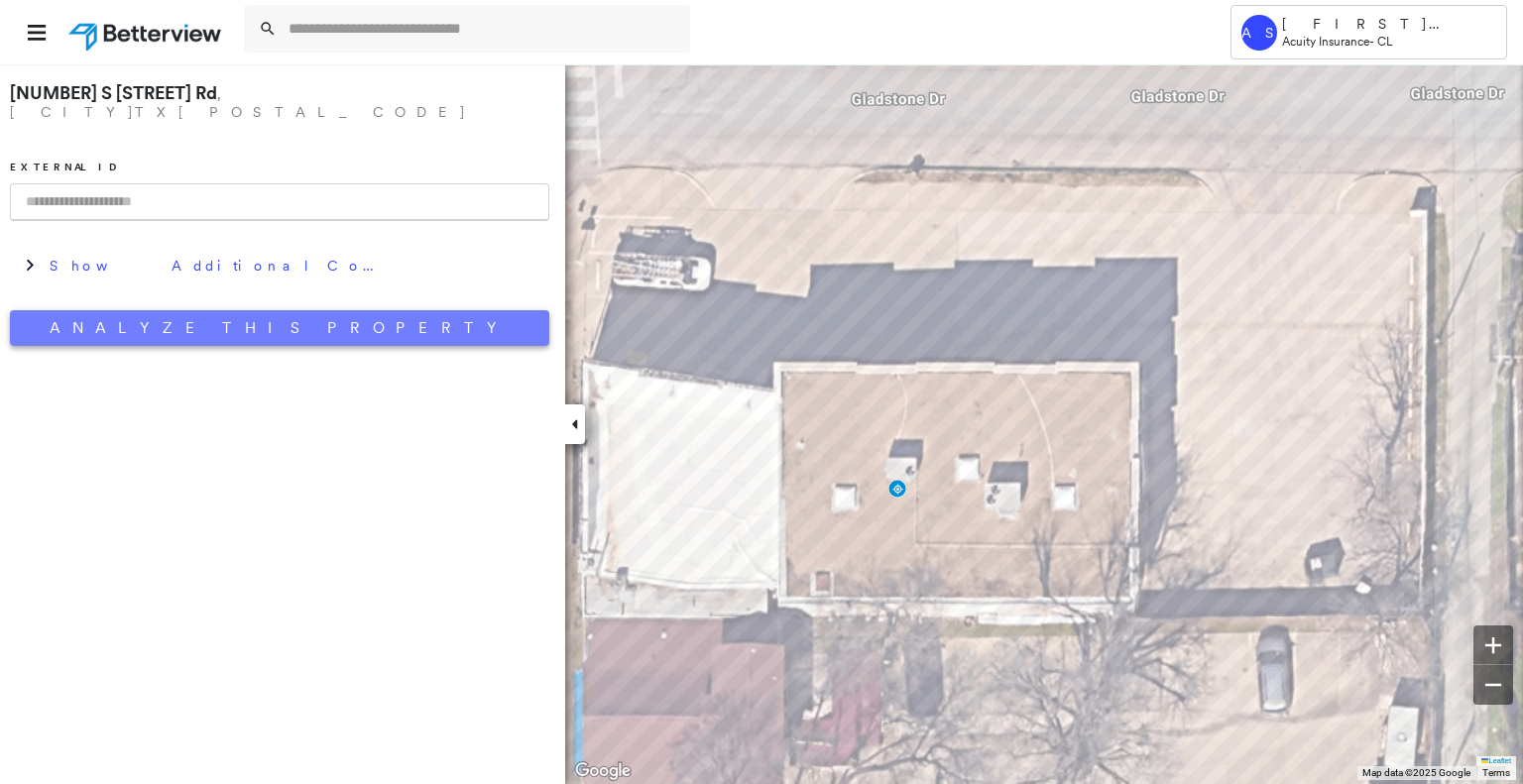 click on "Analyze This Property" at bounding box center [280, 328] 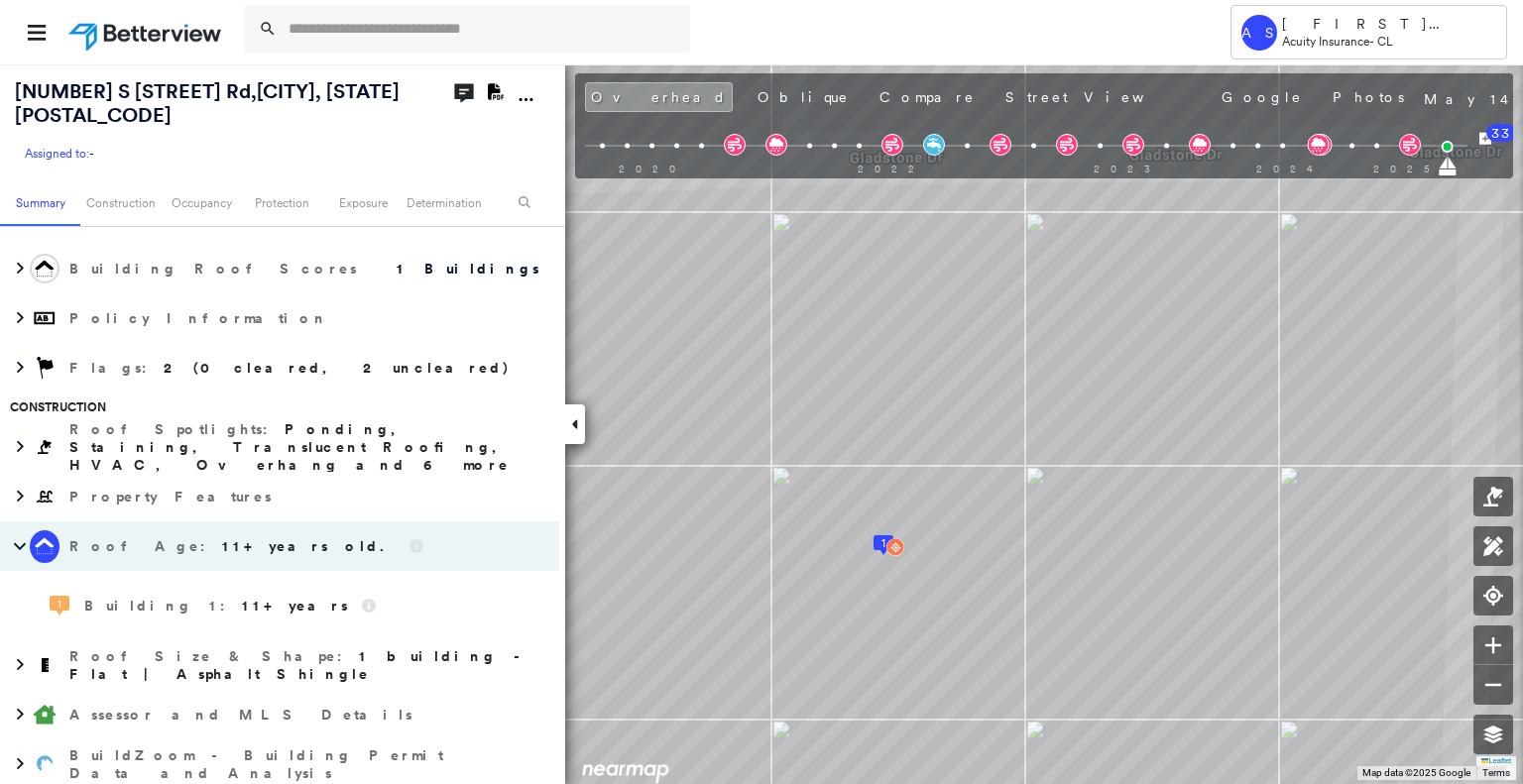 scroll, scrollTop: 297, scrollLeft: 0, axis: vertical 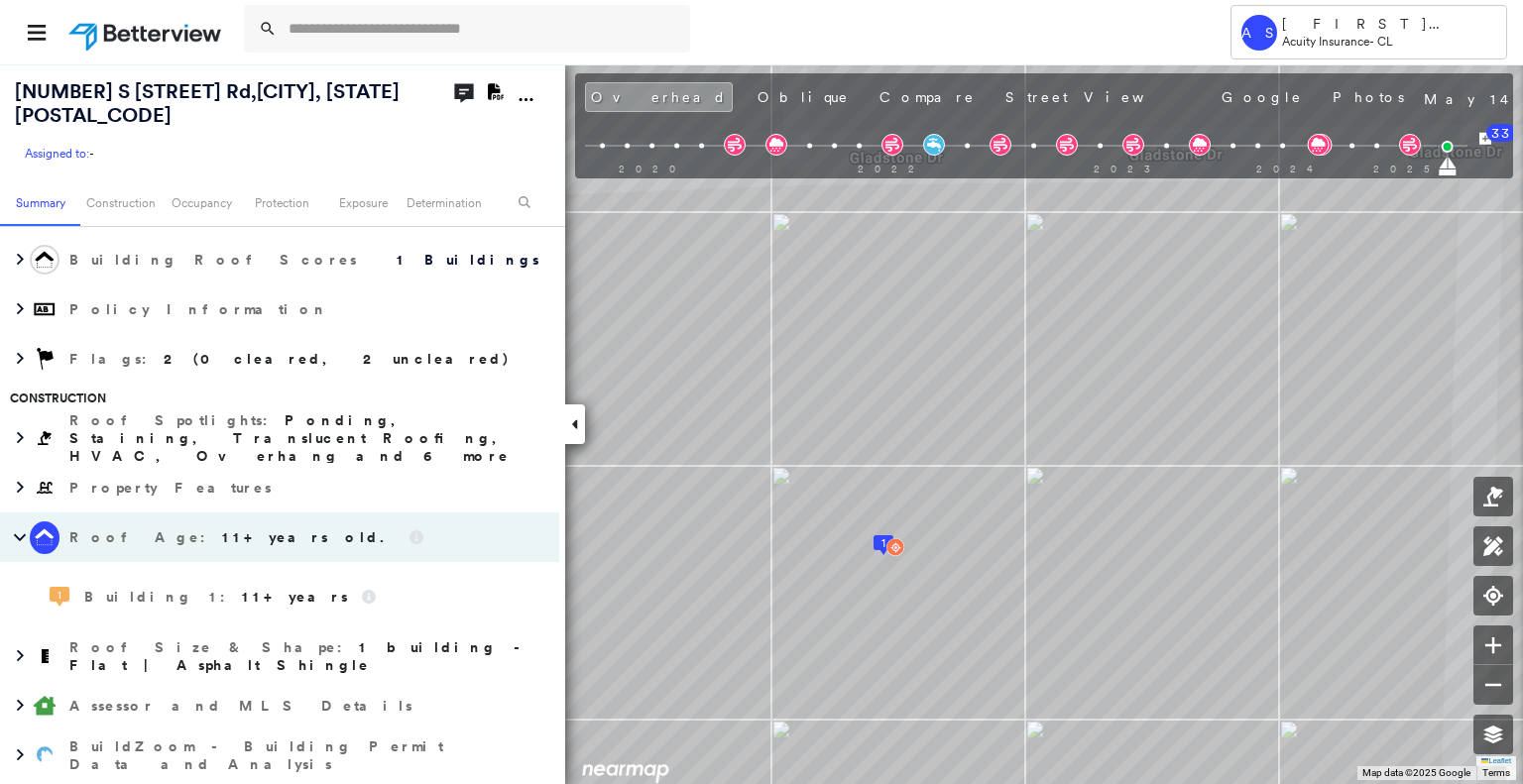 click on "11+ years old." at bounding box center [308, 537] 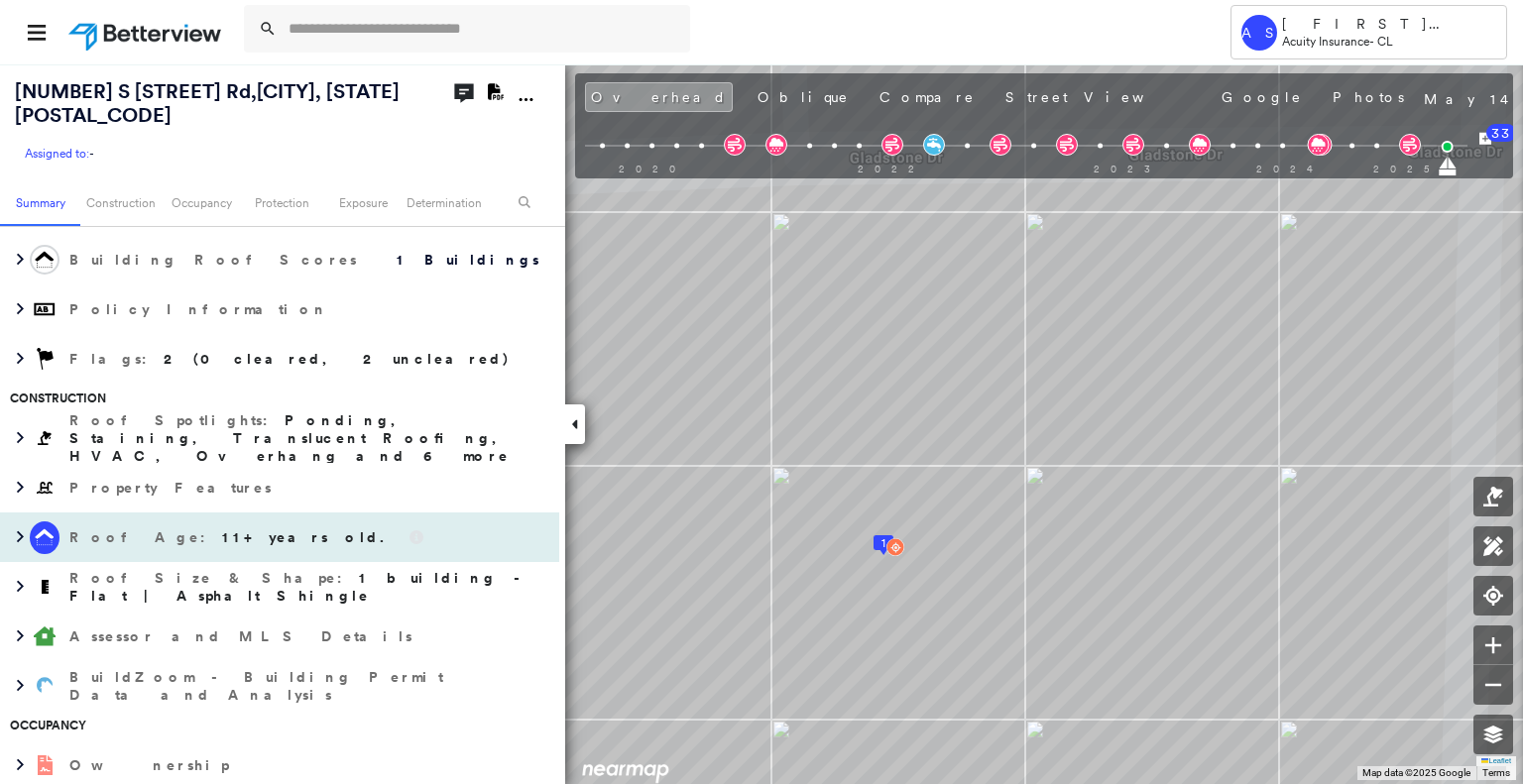 click on "11+ years old." at bounding box center [308, 537] 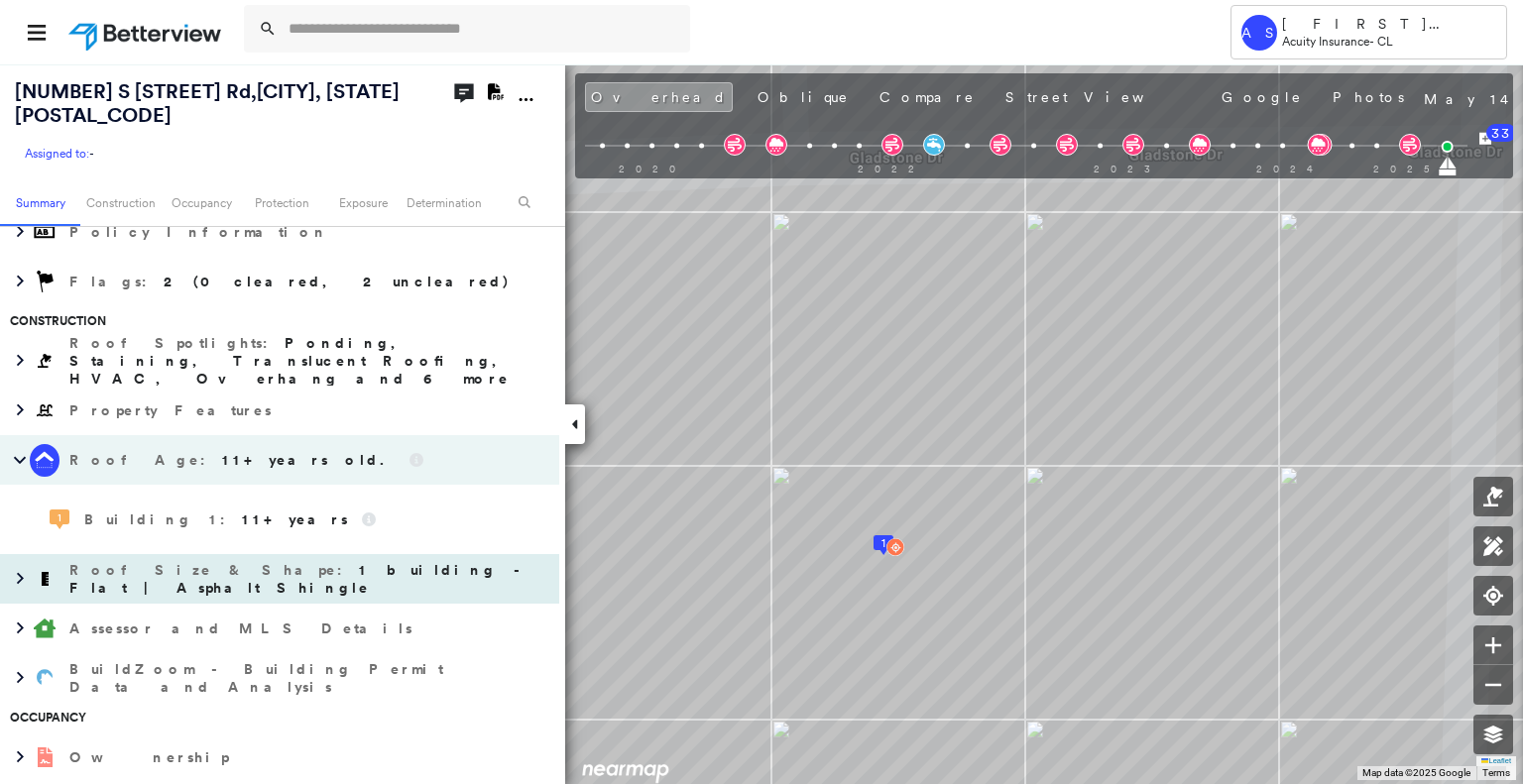 scroll, scrollTop: 376, scrollLeft: 0, axis: vertical 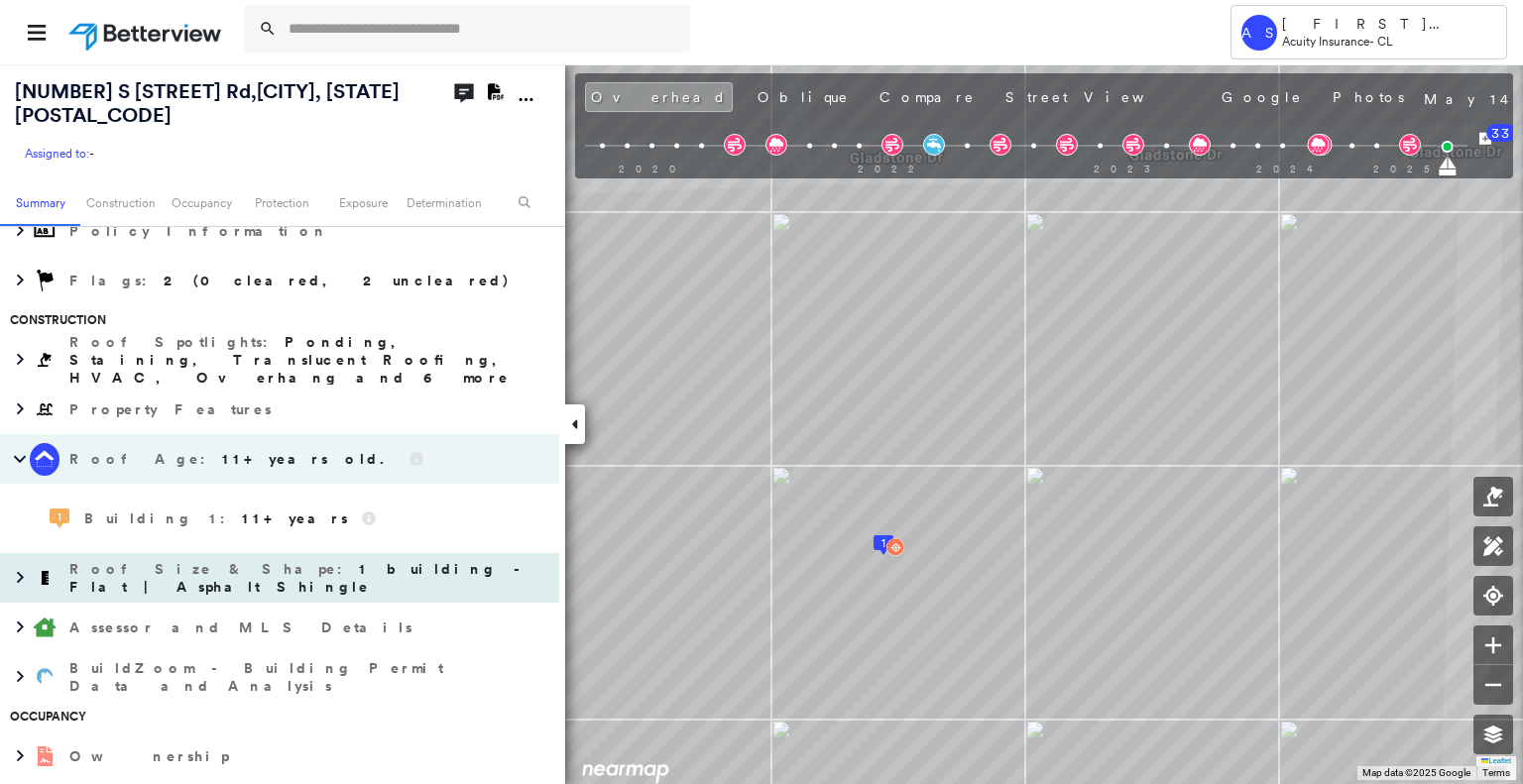 click on "Roof Size & Shape :  1 building  - Flat | Asphalt Shingle" at bounding box center [309, 578] 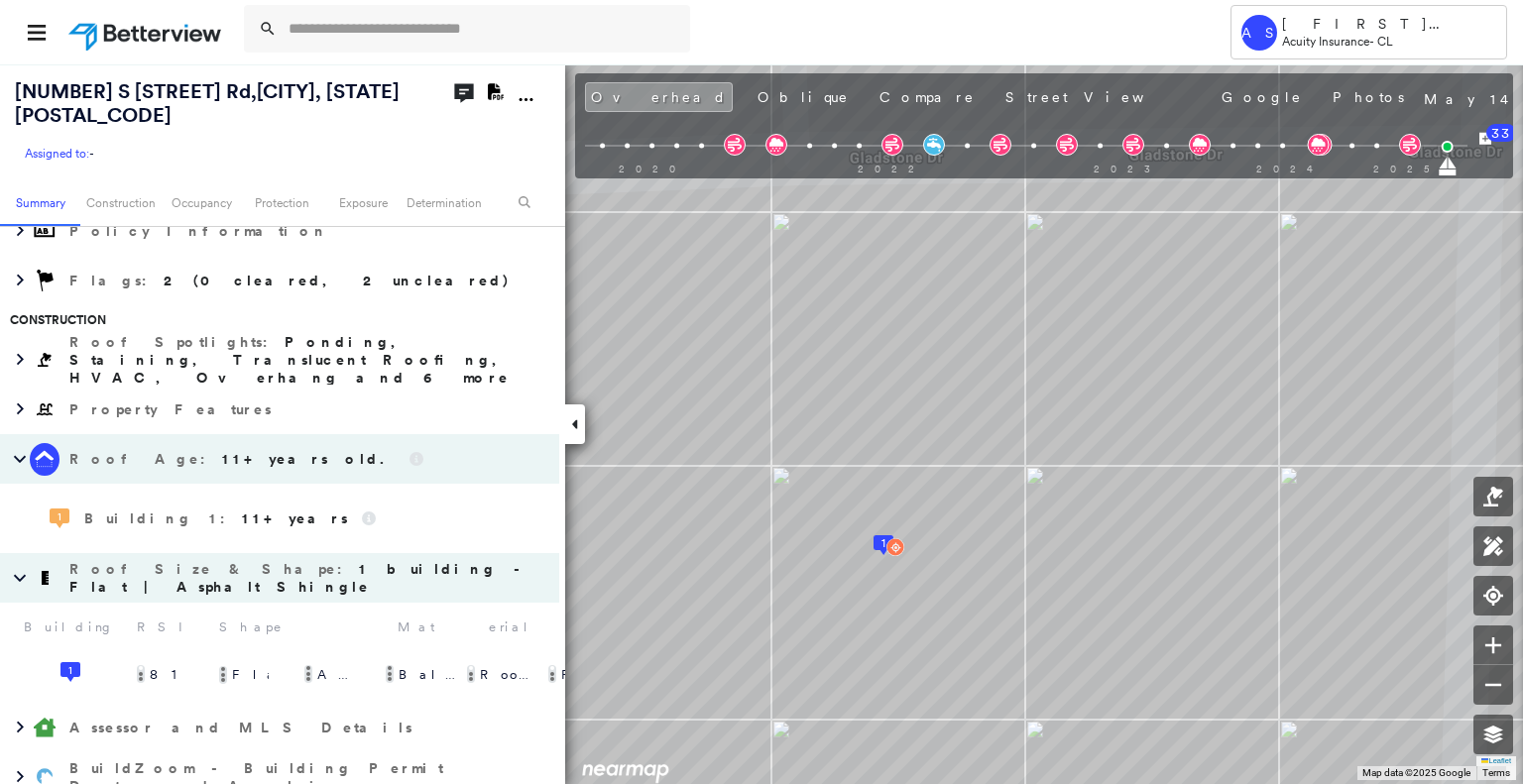 click on "Roof Size & Shape :  1 building  - Flat | Asphalt Shingle" at bounding box center [309, 578] 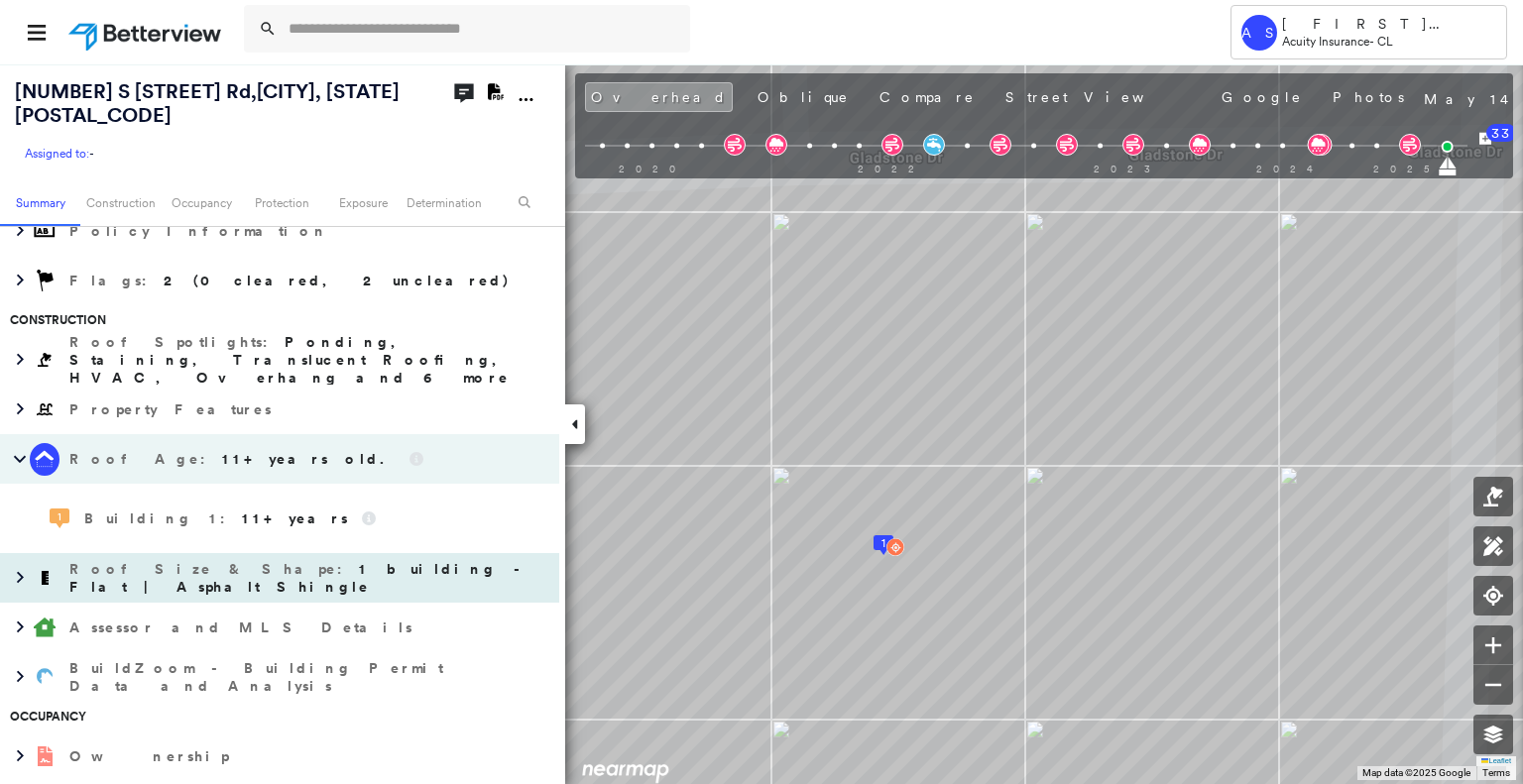 click on "Roof Size & Shape :  1 building  - Flat | Asphalt Shingle" at bounding box center [309, 578] 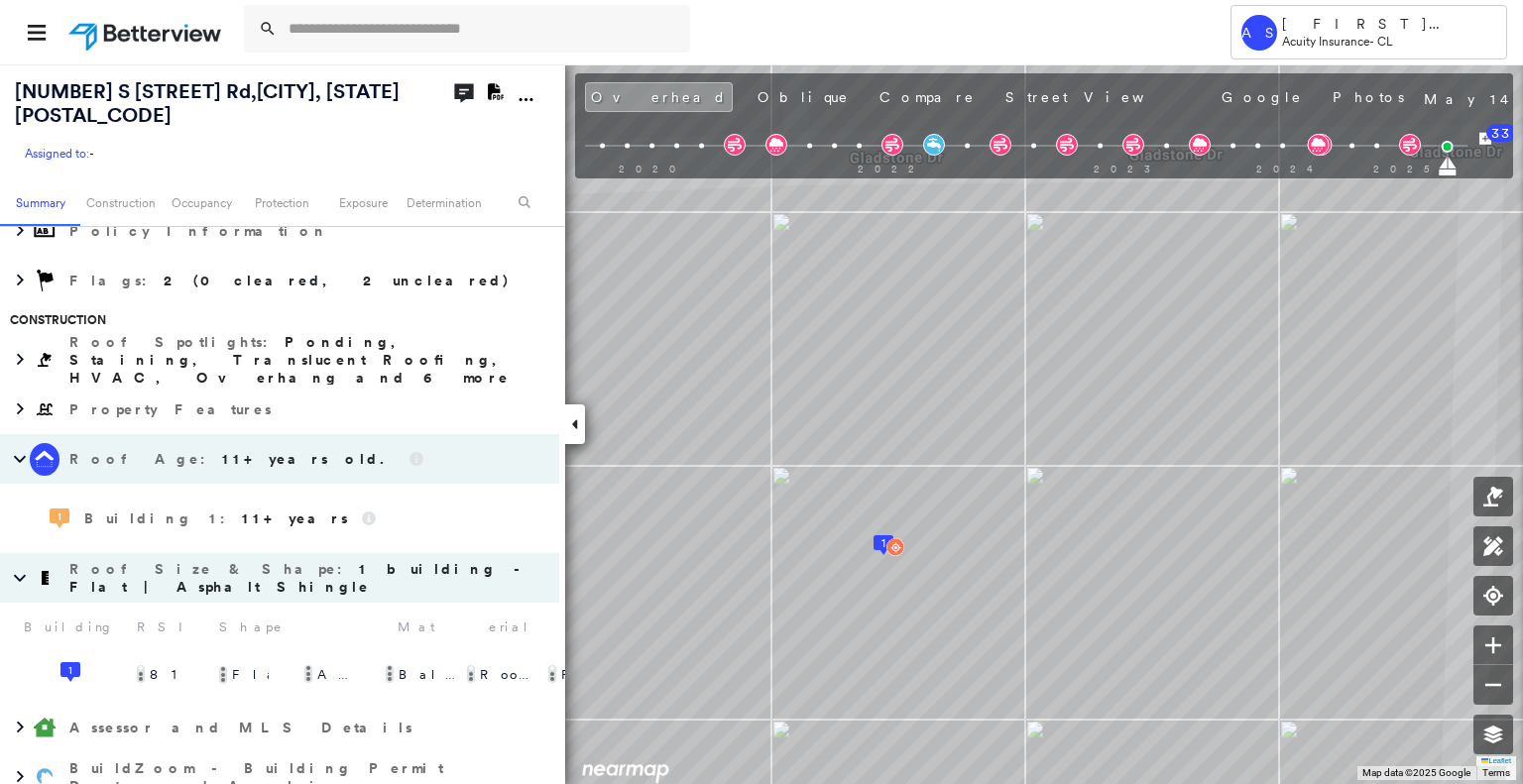 click on "Roof Size & Shape :  1 building  - Flat | Asphalt Shingle" at bounding box center (309, 578) 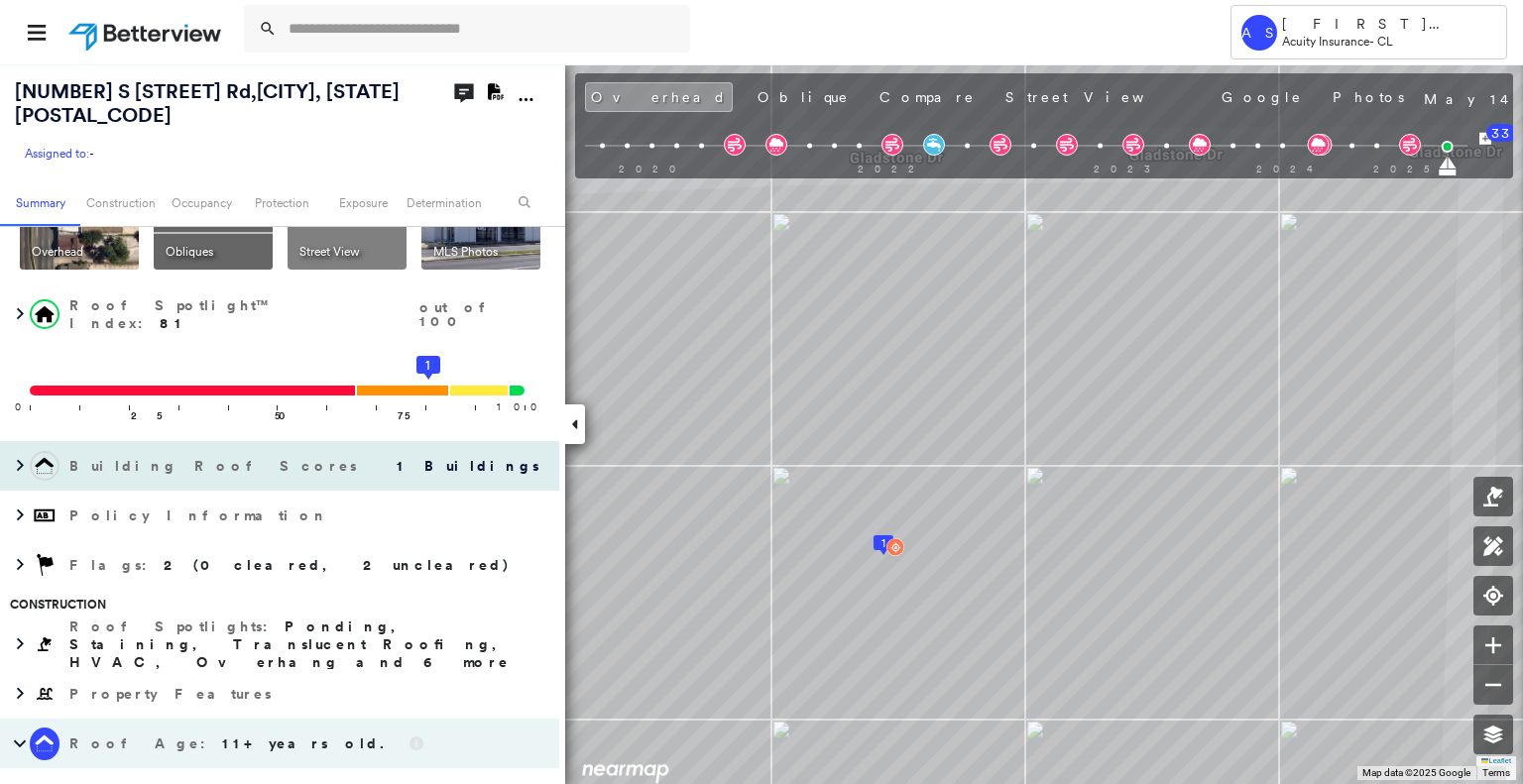 scroll, scrollTop: 105, scrollLeft: 0, axis: vertical 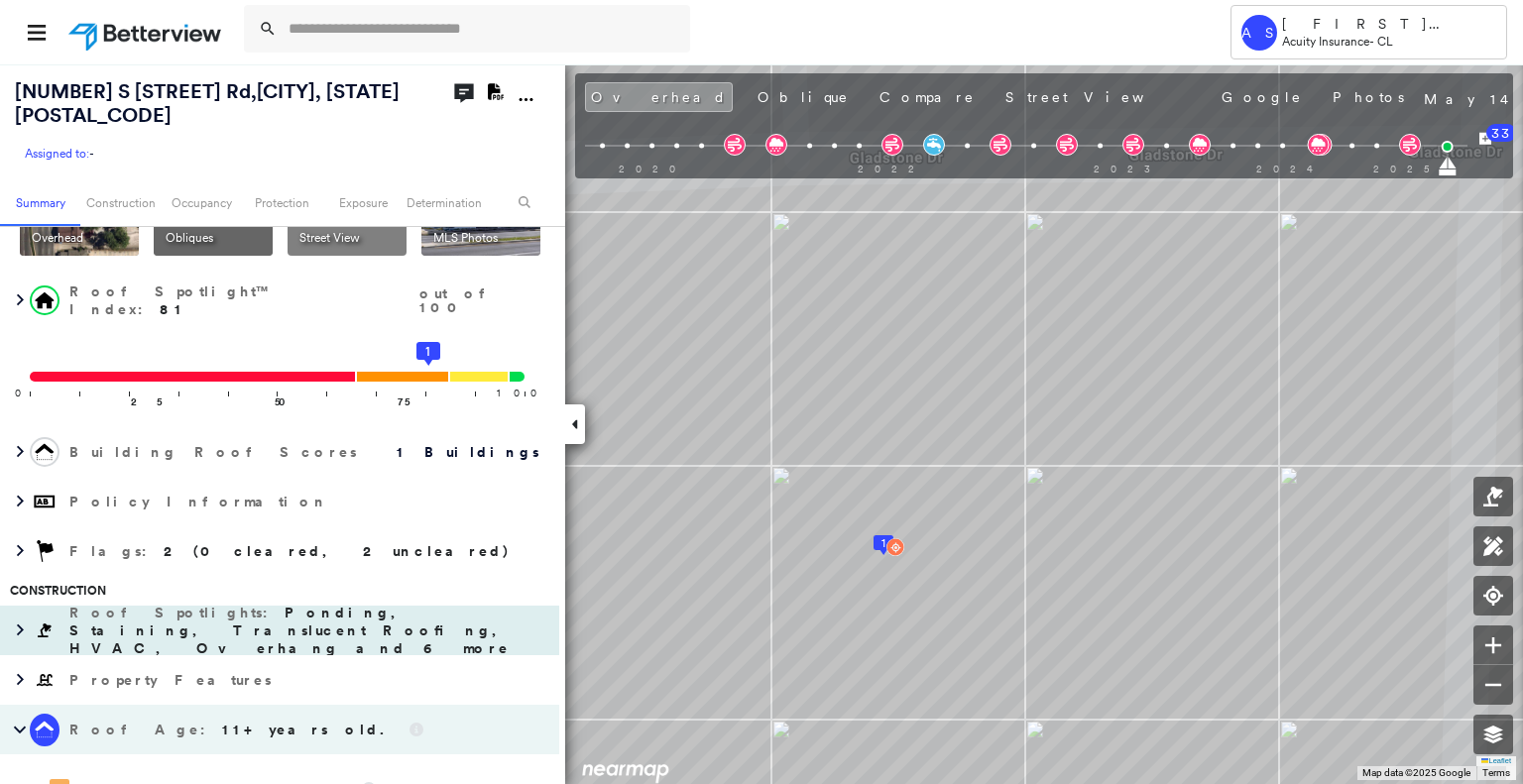 click on "Roof Spotlights :  Ponding, Staining, Translucent Roofing, HVAC, Overhang and 6 more" at bounding box center [309, 630] 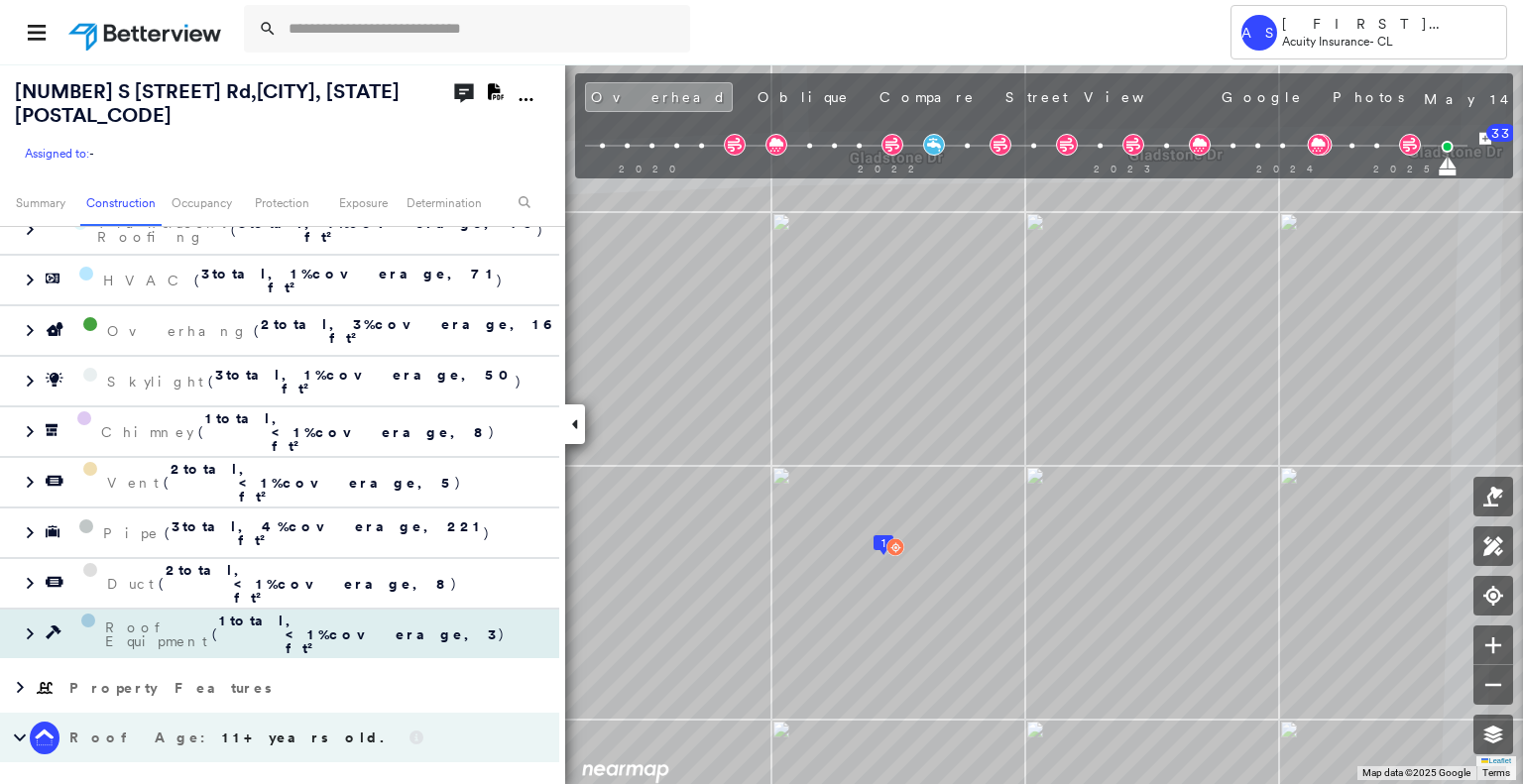 scroll, scrollTop: 657, scrollLeft: 0, axis: vertical 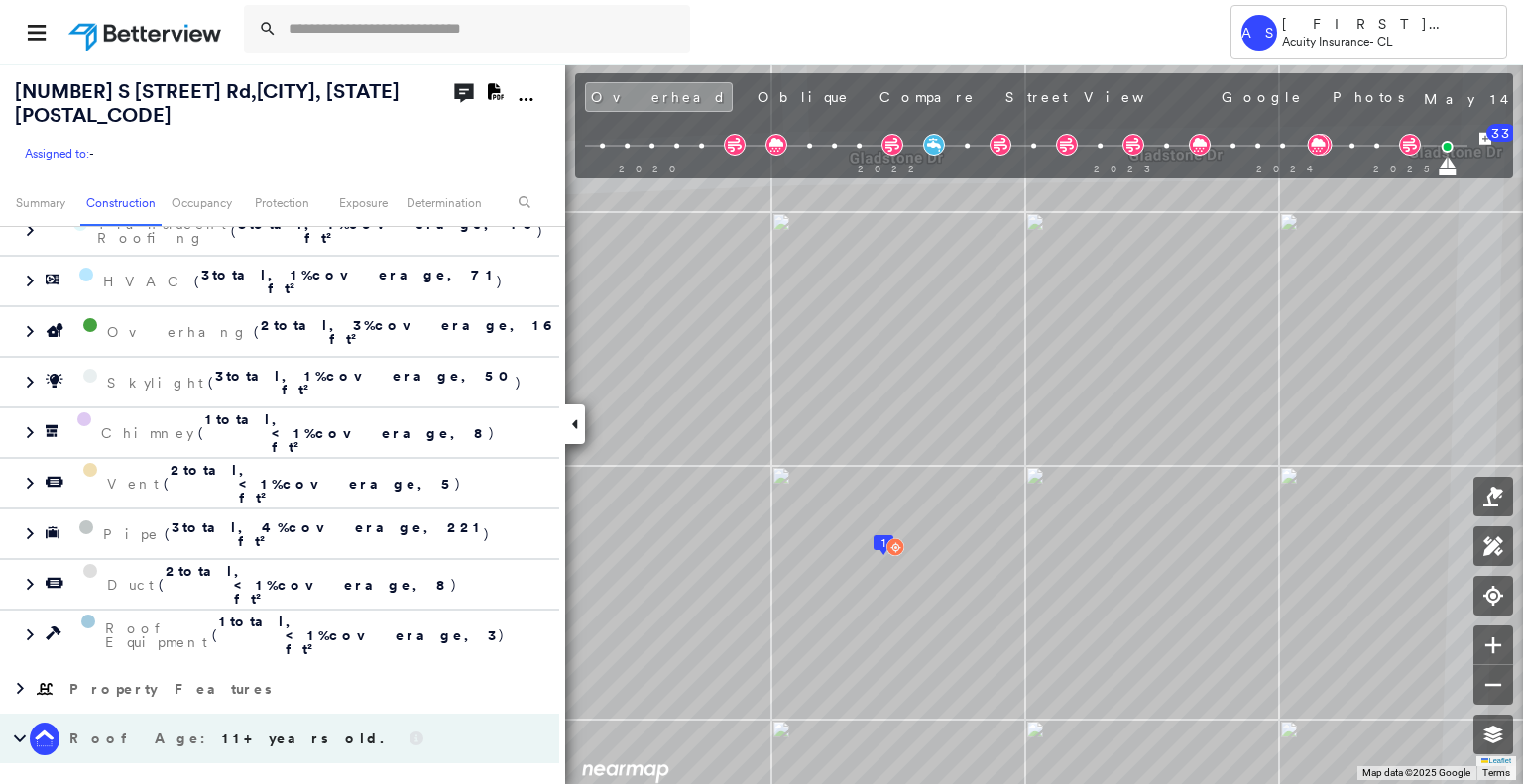 click on "Download PDF Report" 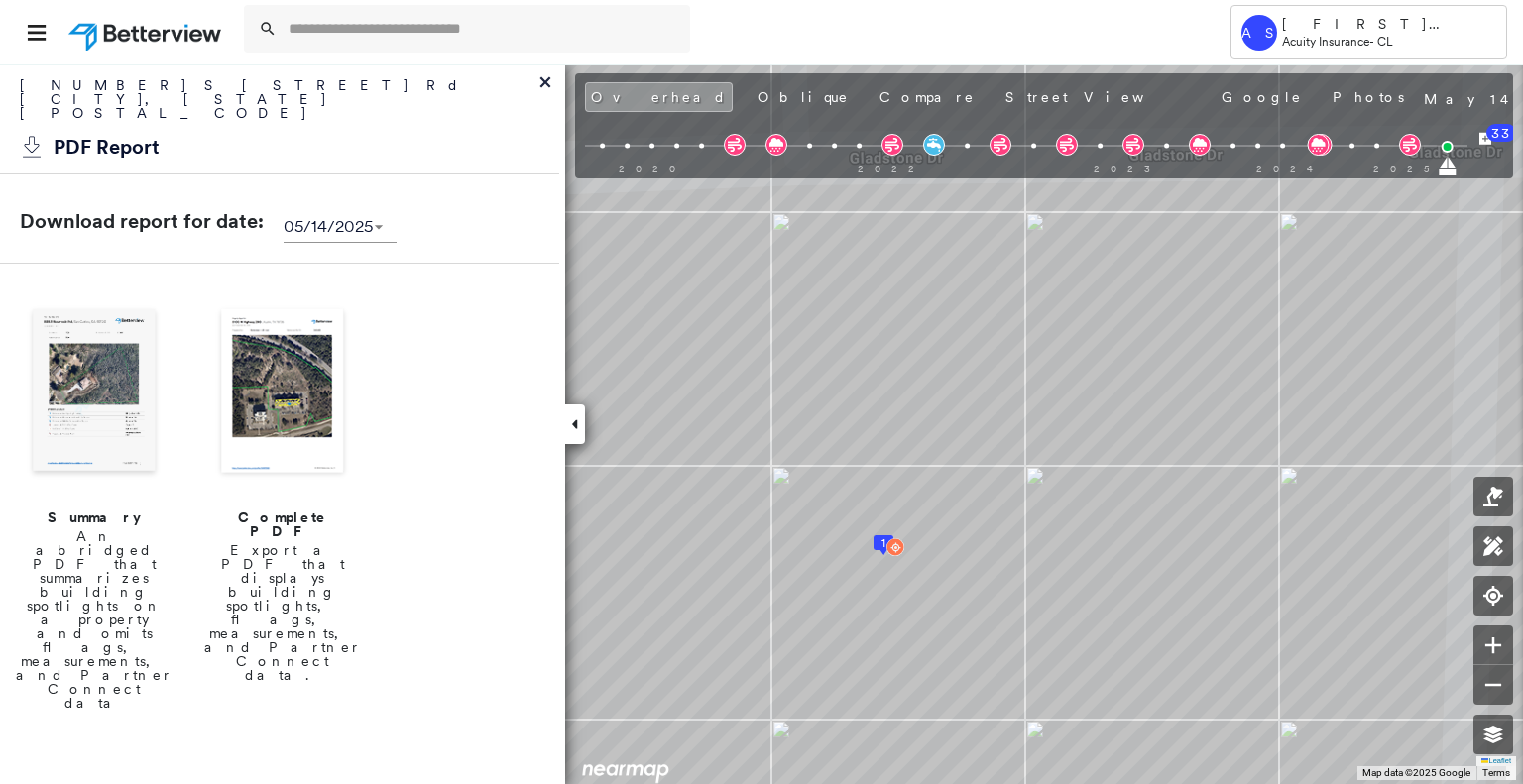 click at bounding box center (283, 392) 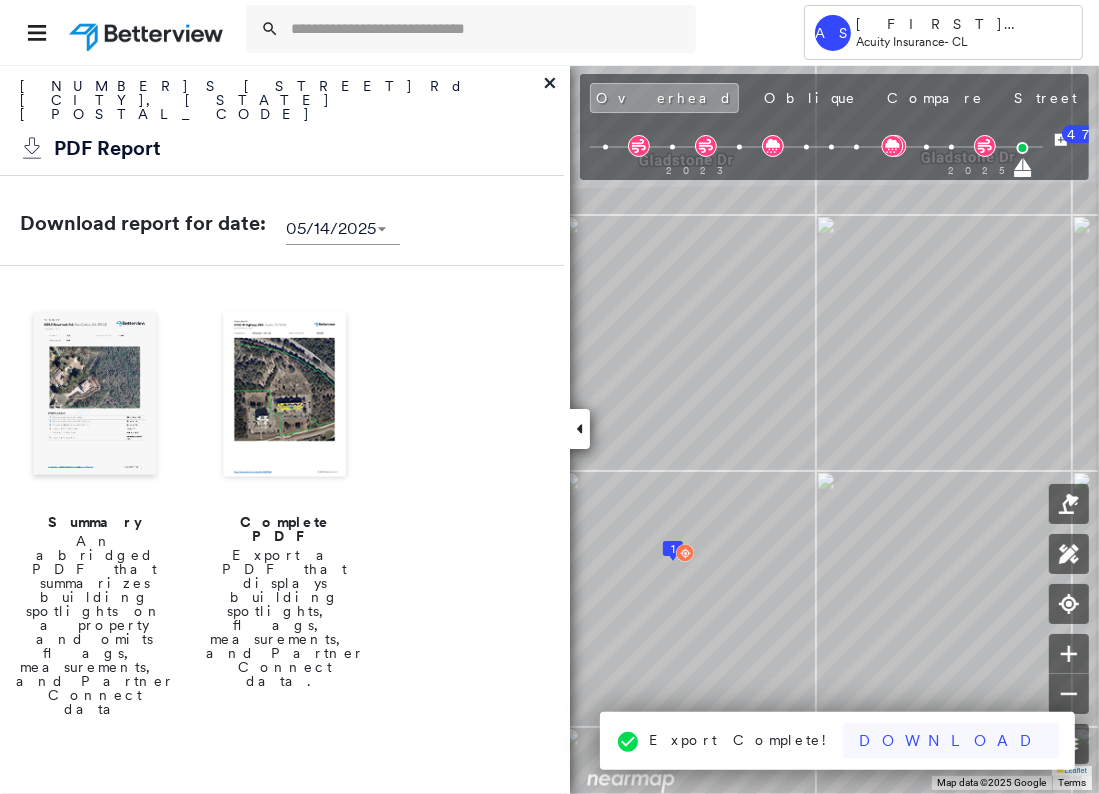 click on "Download" at bounding box center (951, 741) 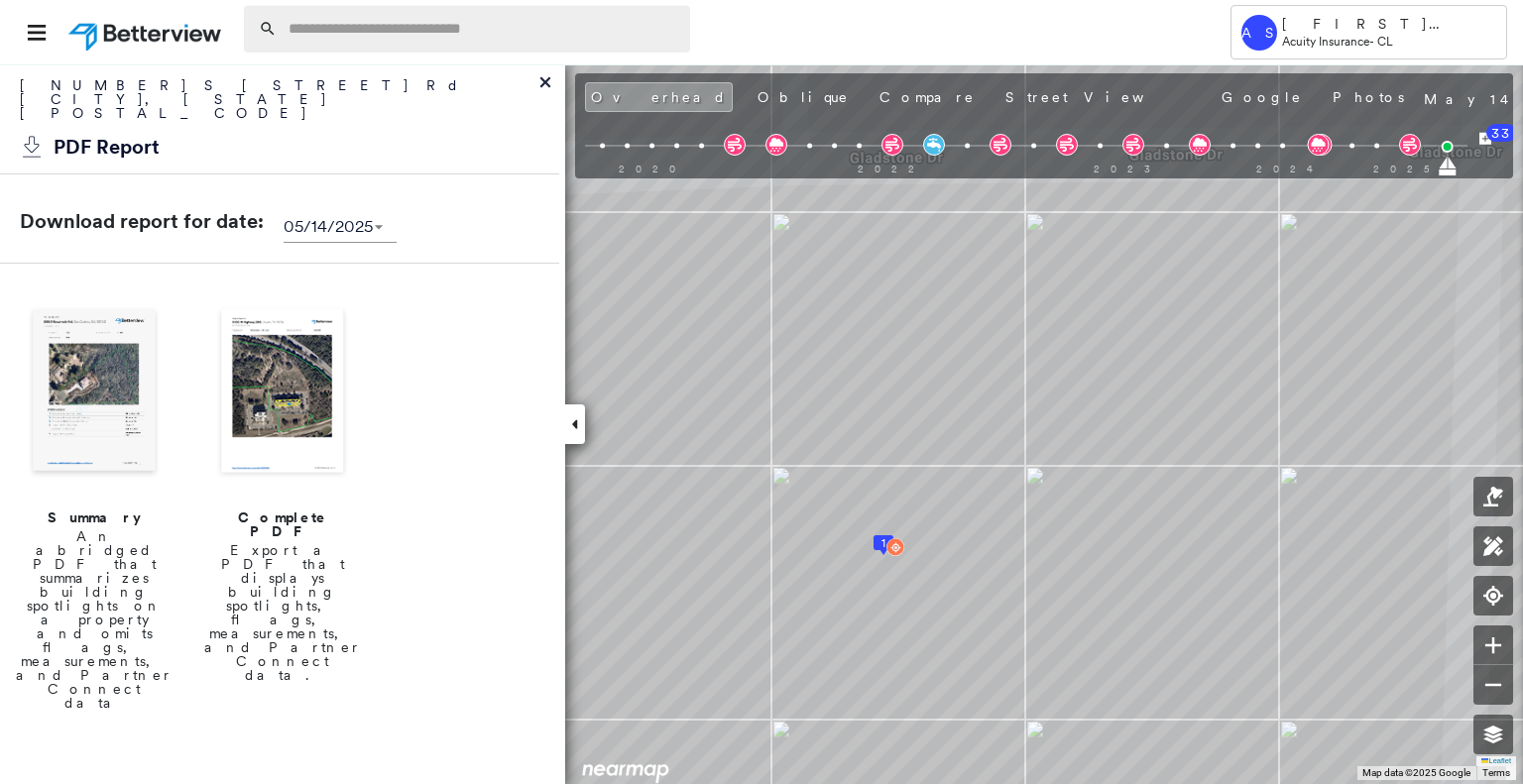 click at bounding box center [483, 29] 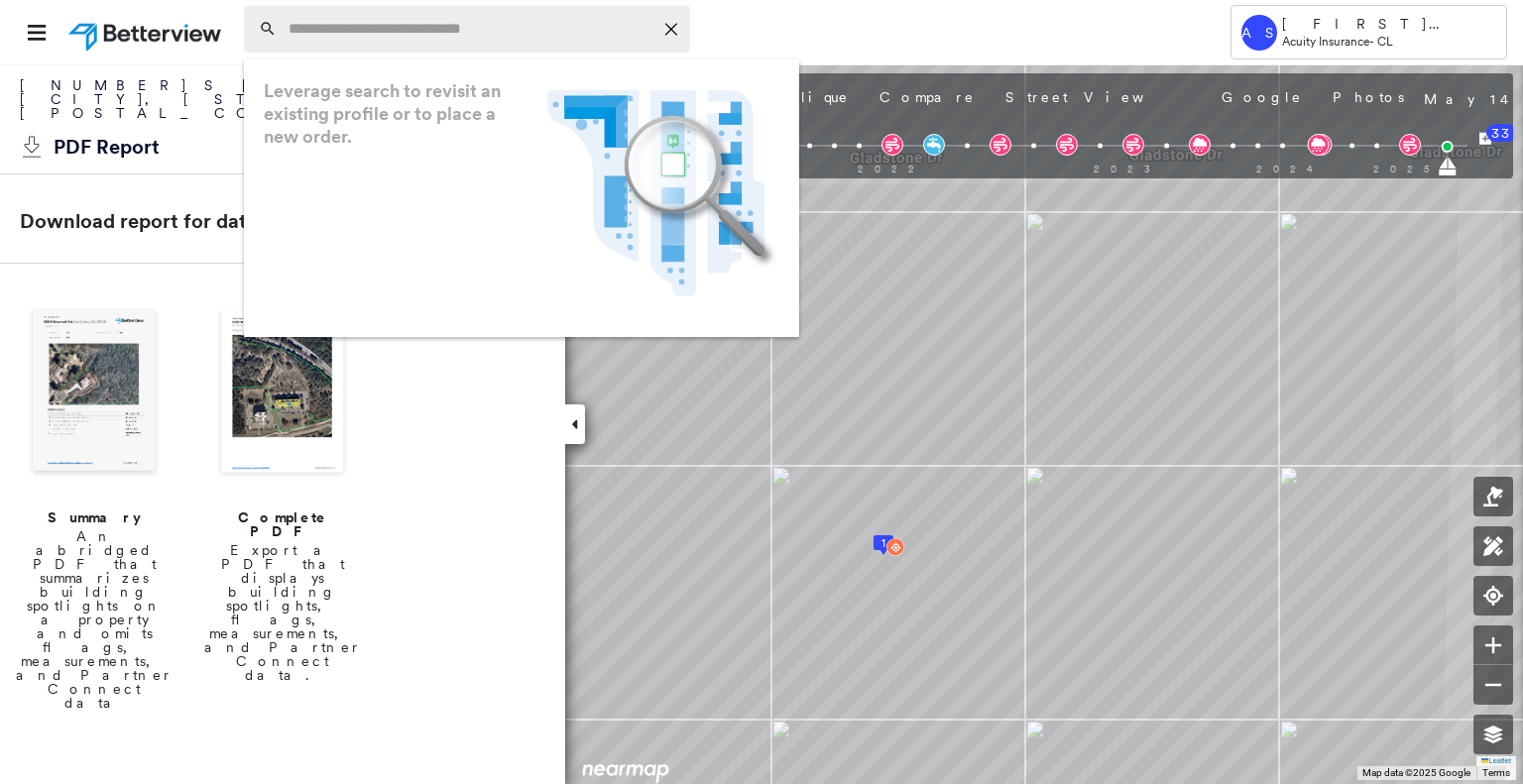 paste on "**********" 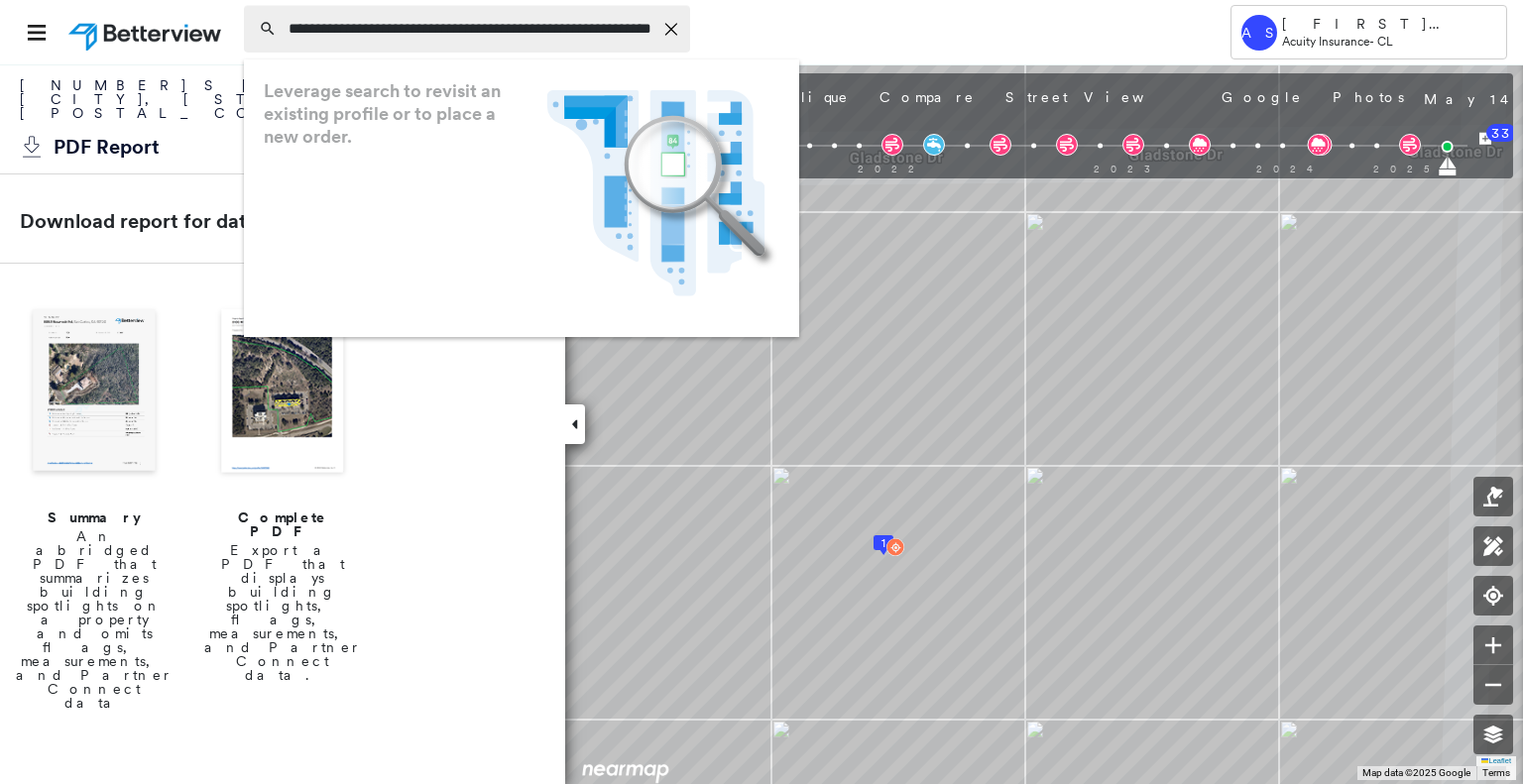 scroll, scrollTop: 0, scrollLeft: 28, axis: horizontal 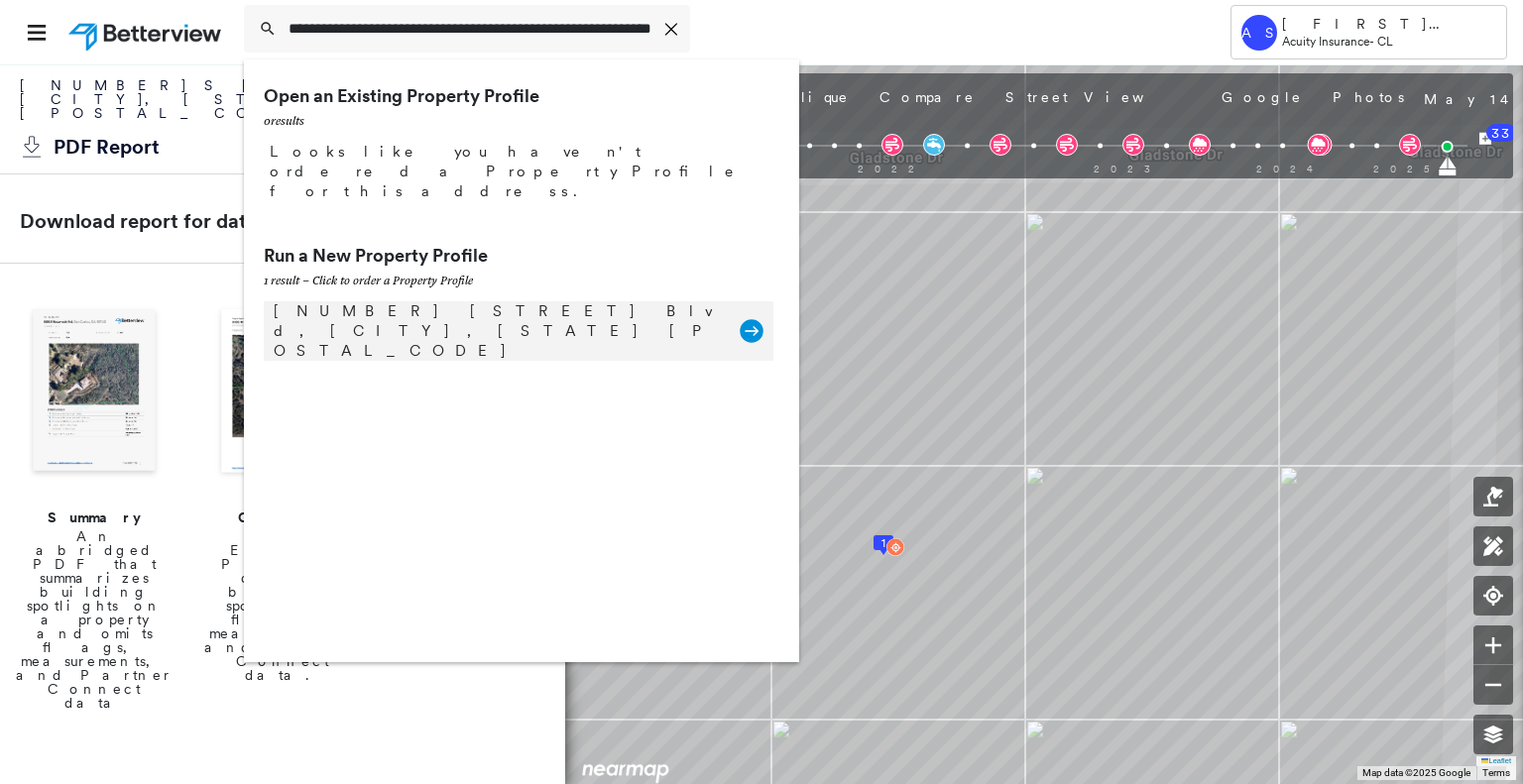type on "**********" 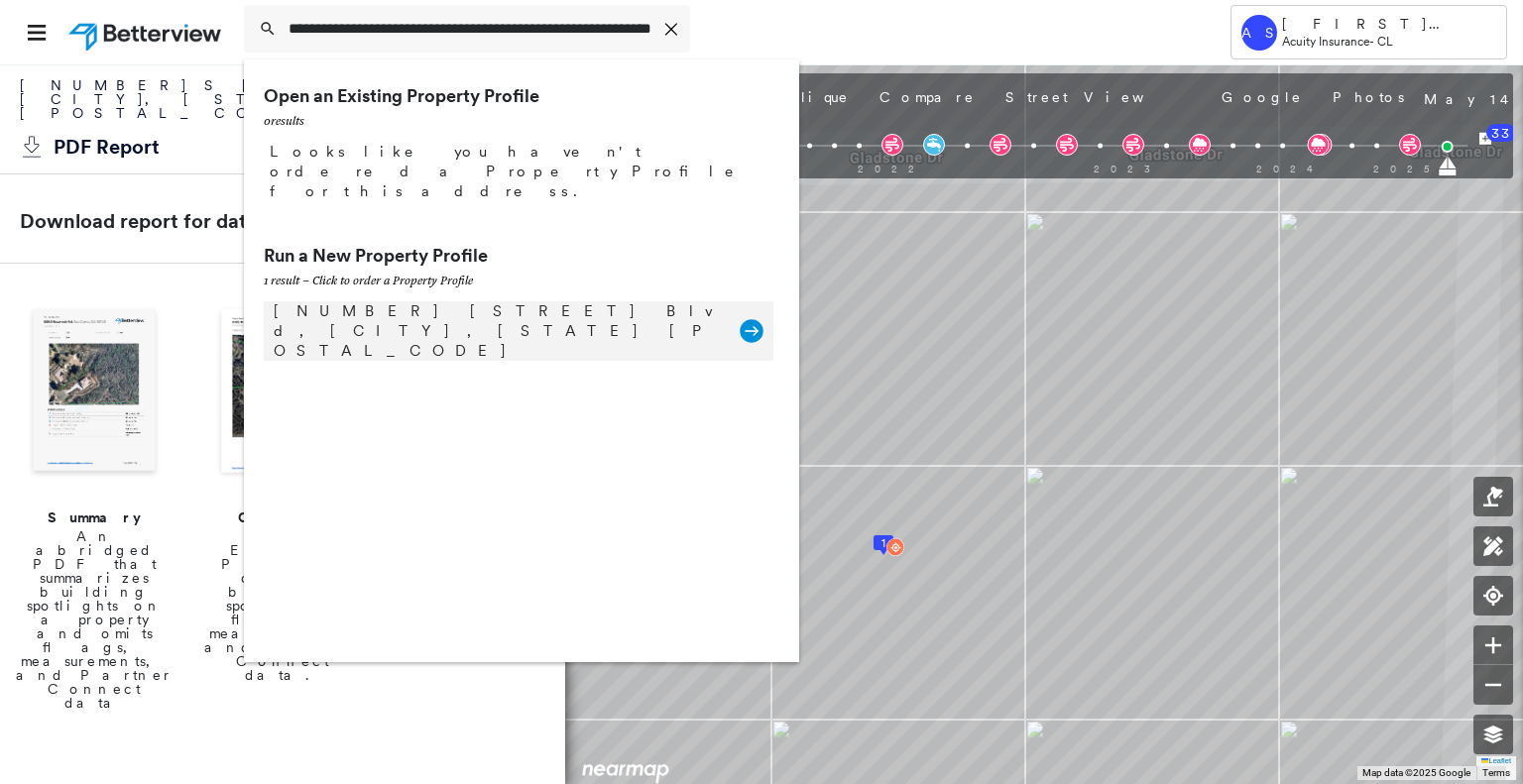 click on "[NUMBER] [STREET] Blvd, [CITY], [STATE] [POSTAL_CODE] Group Created with Sketch." at bounding box center [519, 331] 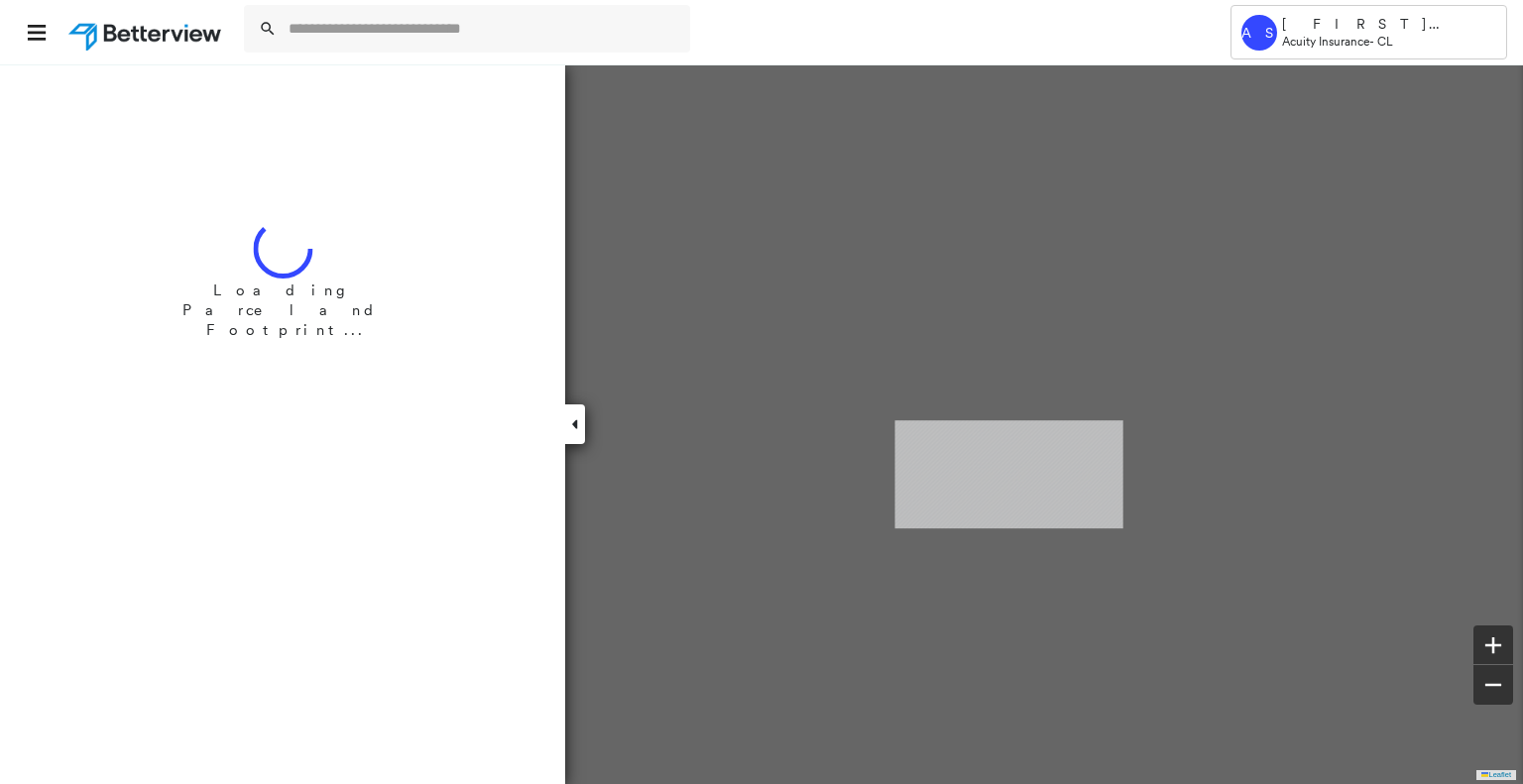 scroll, scrollTop: 0, scrollLeft: 0, axis: both 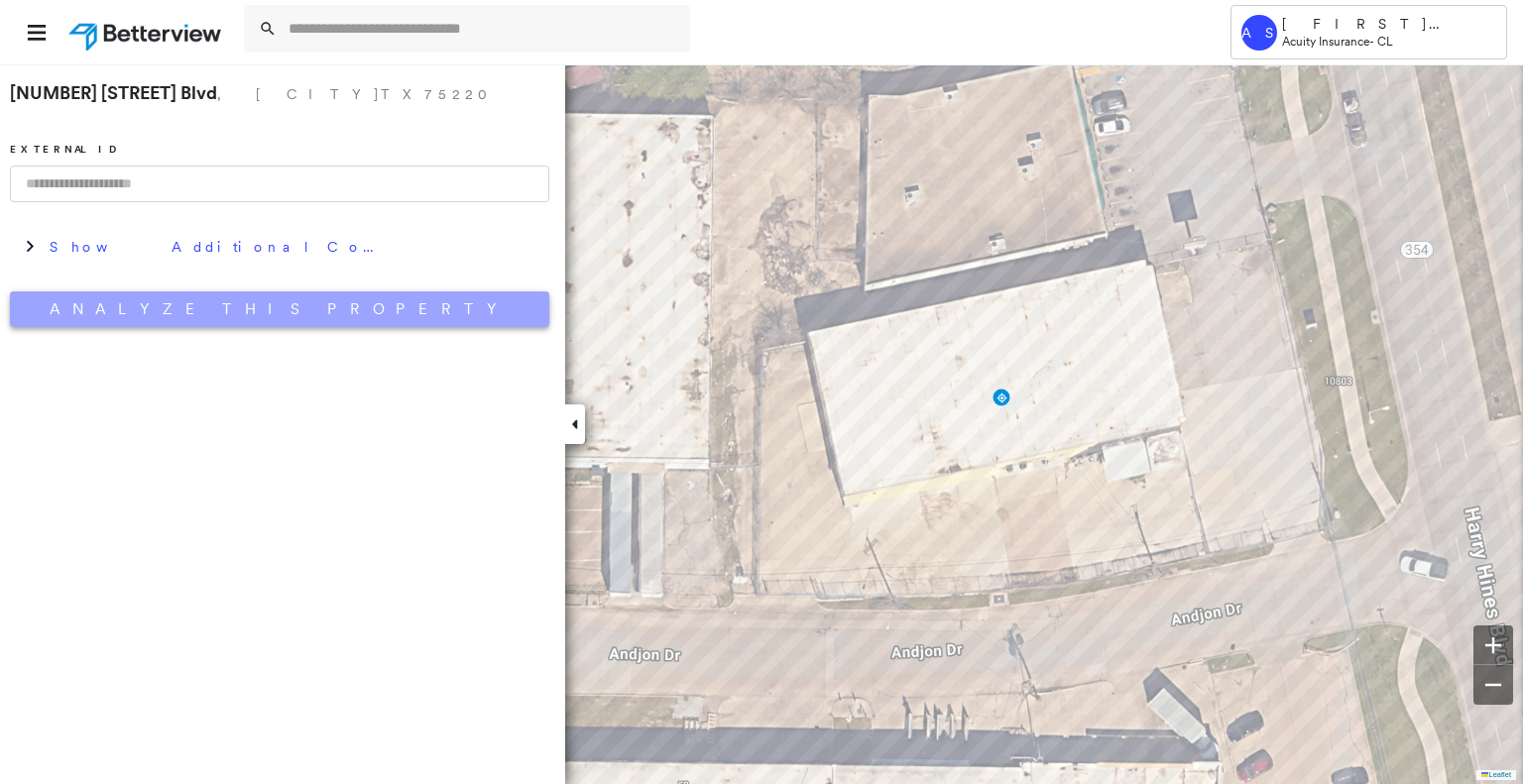 click on "Analyze This Property" at bounding box center [280, 309] 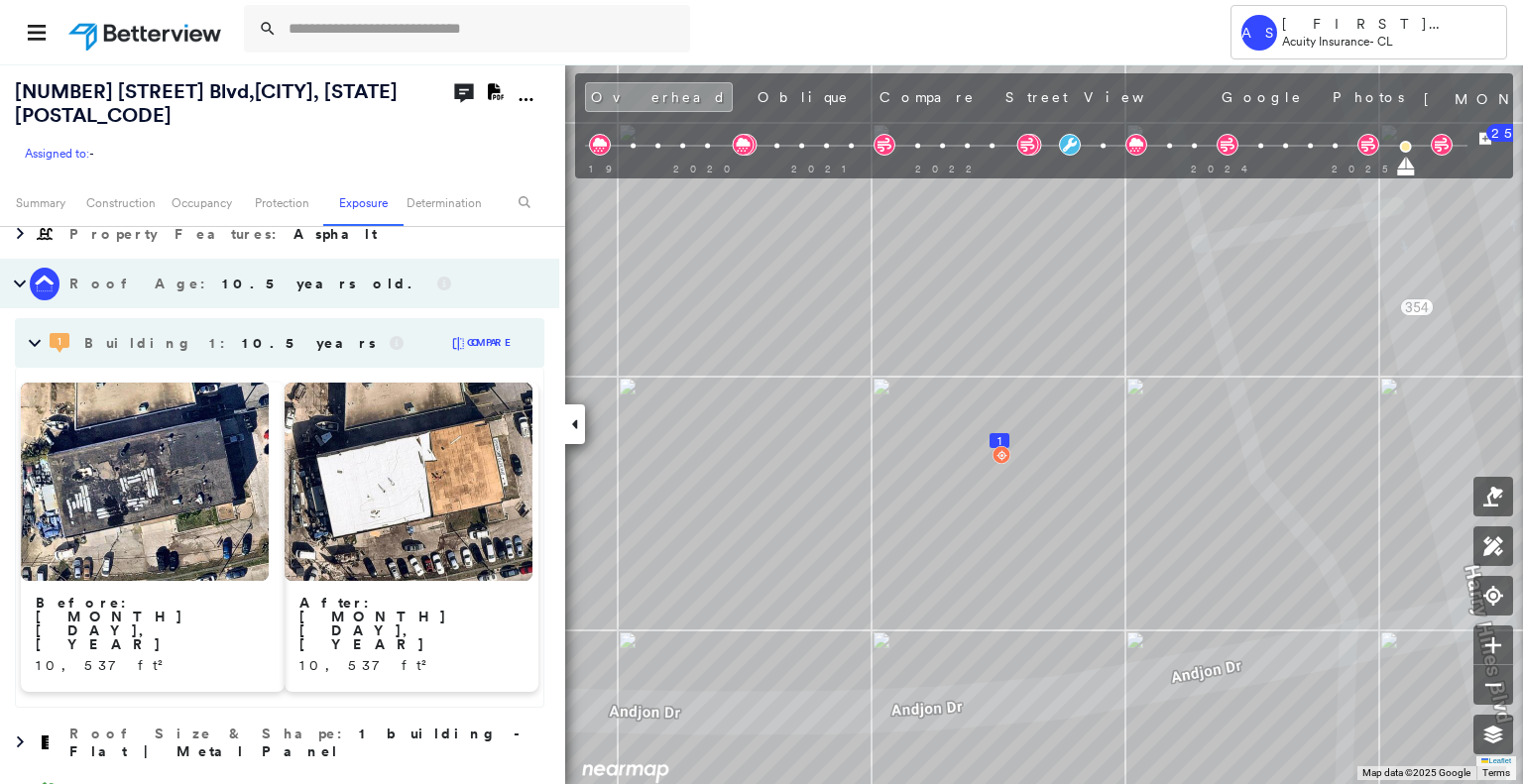 scroll, scrollTop: 0, scrollLeft: 0, axis: both 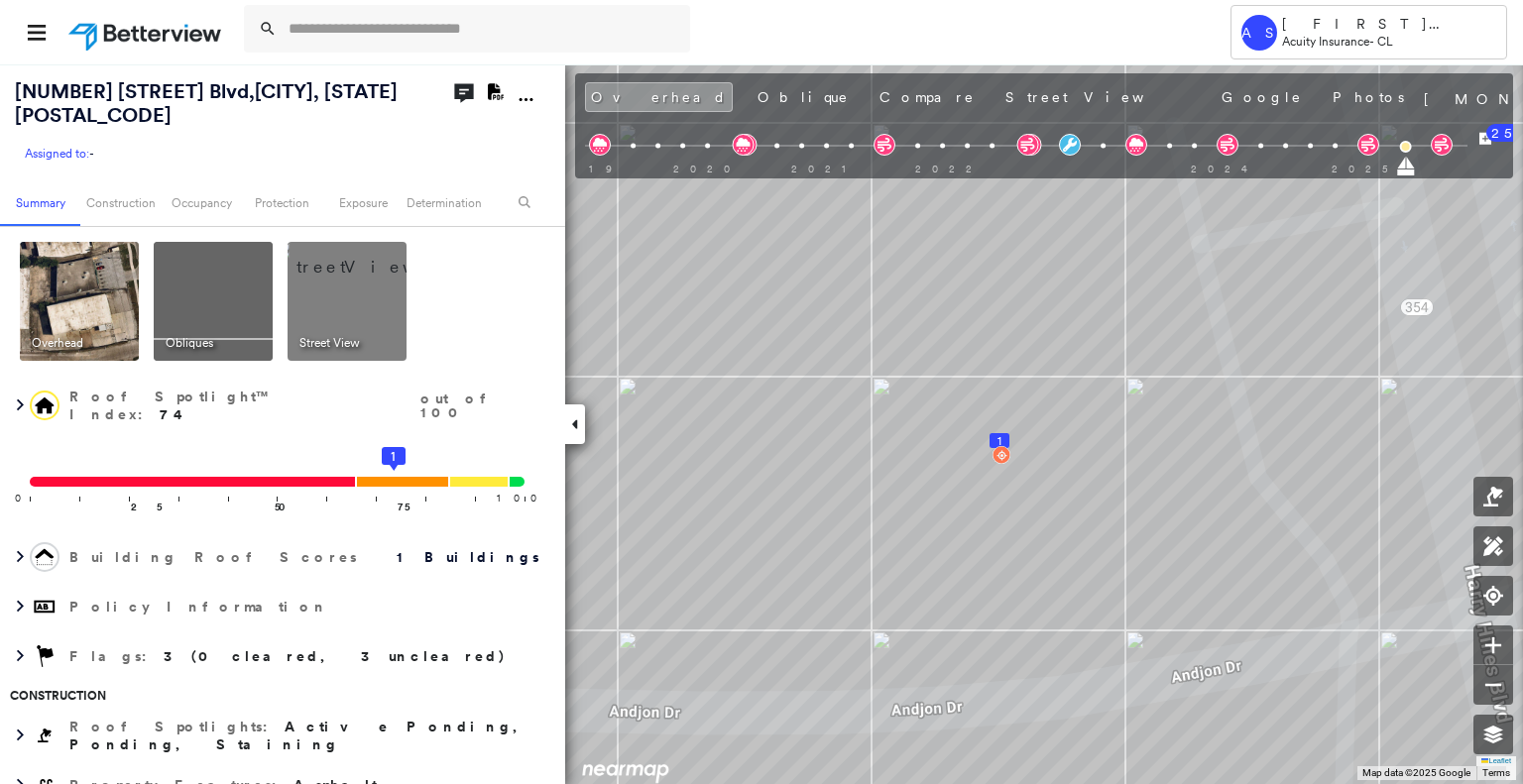click 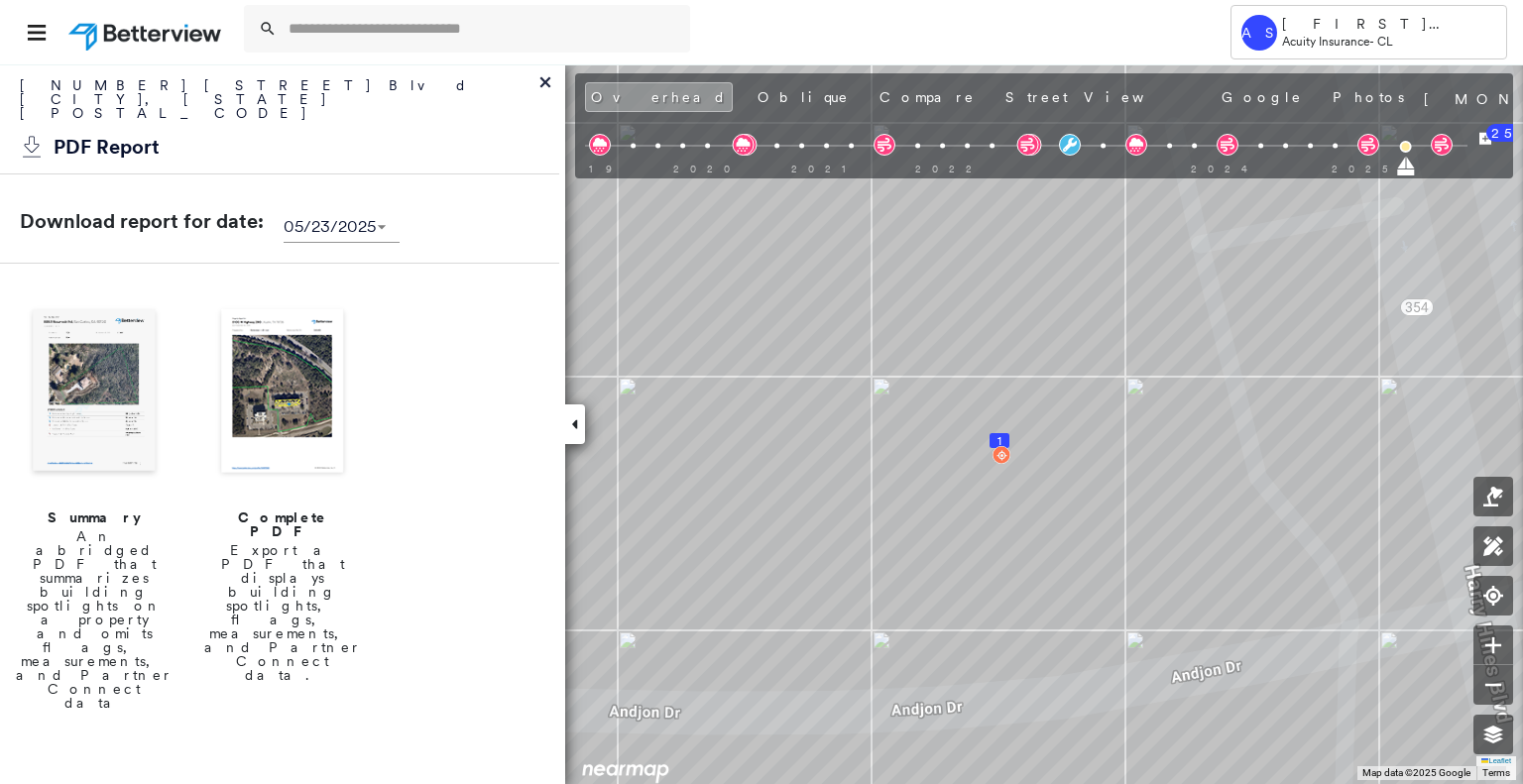 click at bounding box center [283, 392] 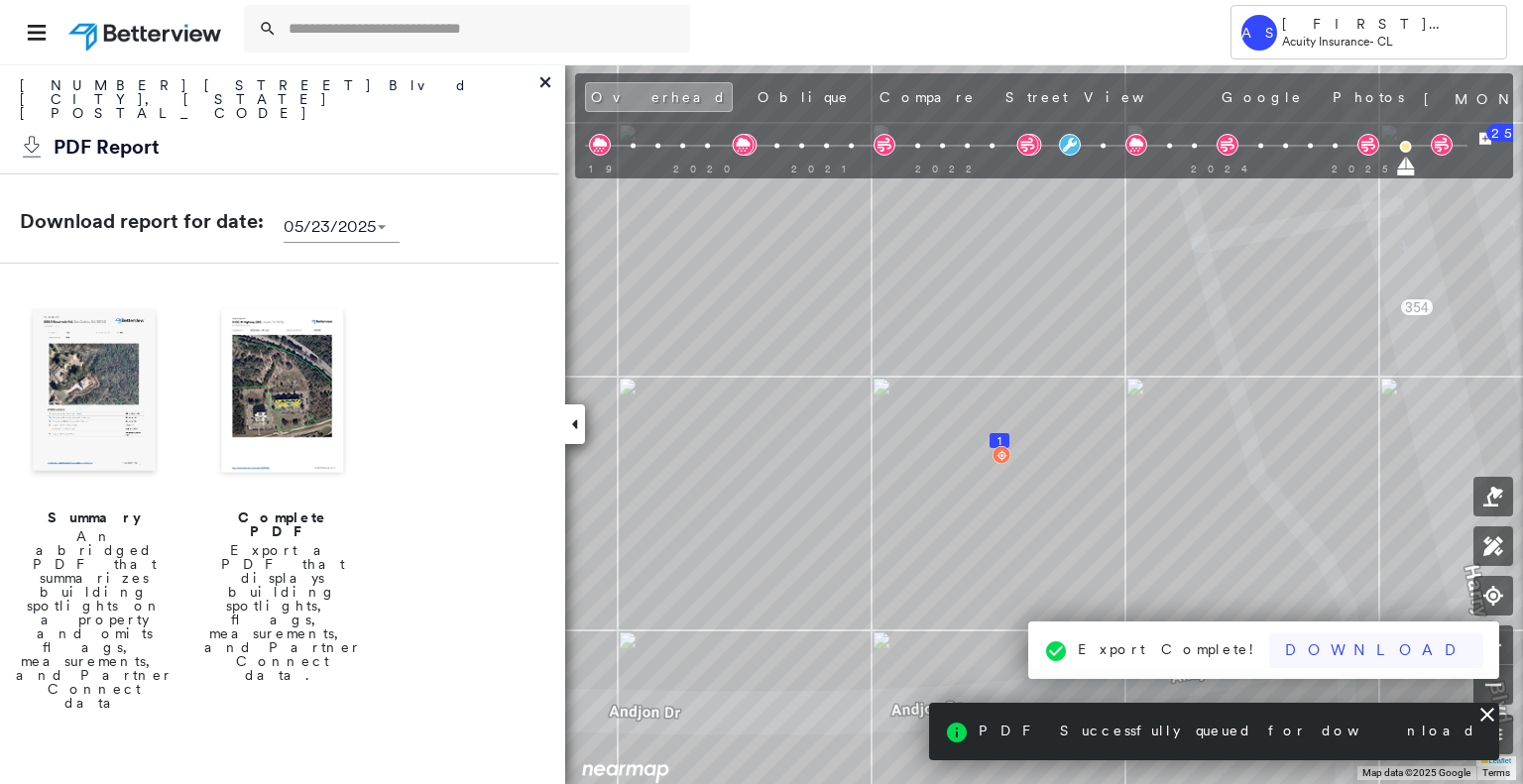 click on "Download" at bounding box center (1376, 650) 